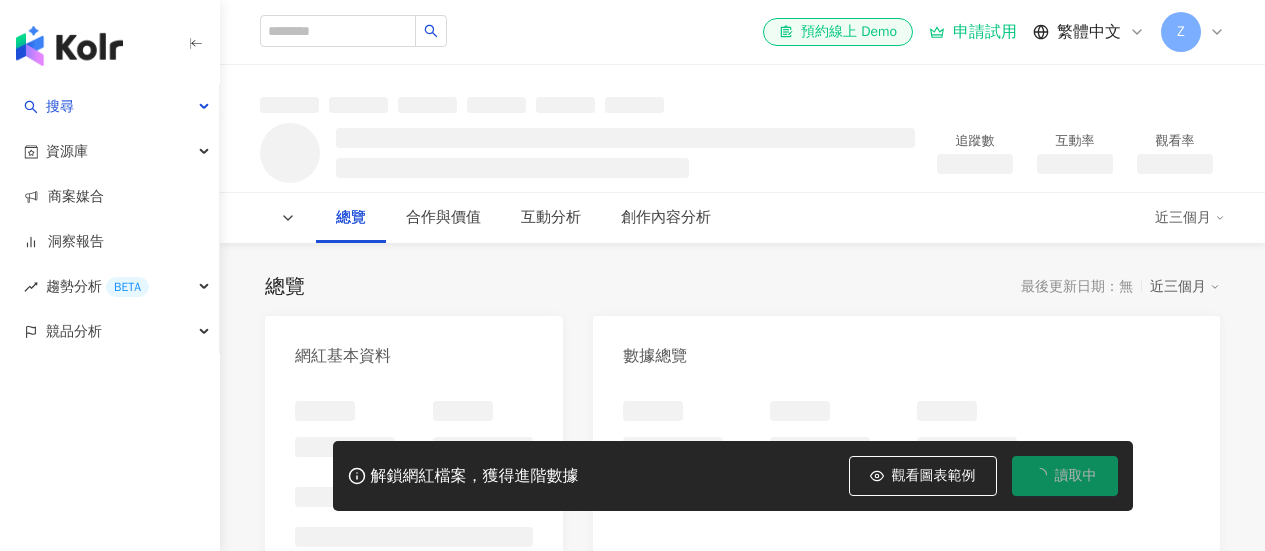 scroll, scrollTop: 0, scrollLeft: 0, axis: both 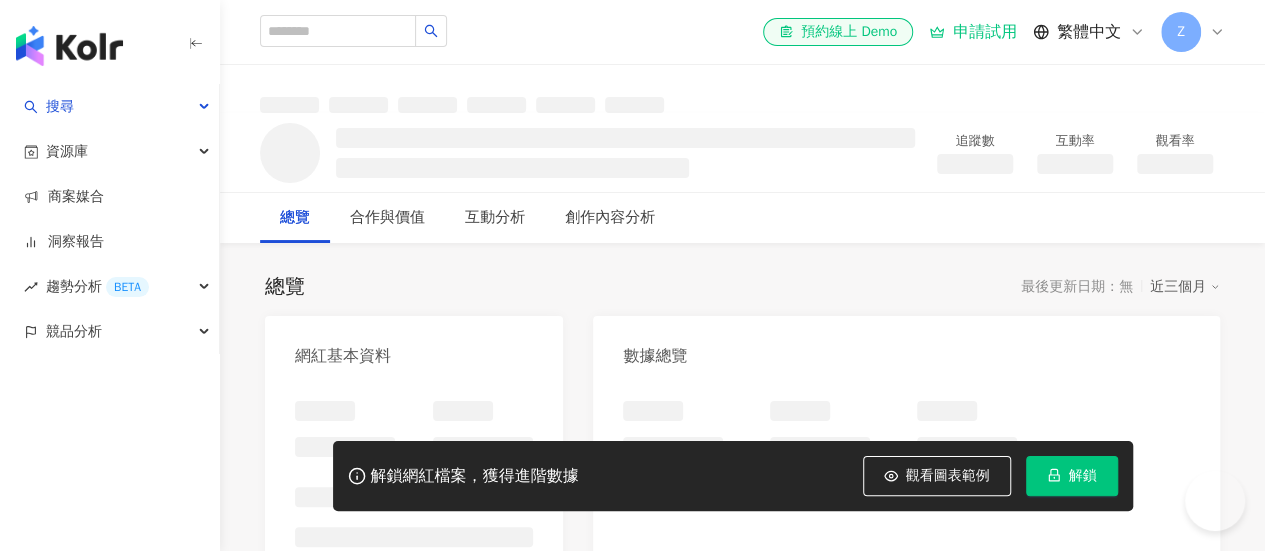 click on "Z" at bounding box center (1181, 32) 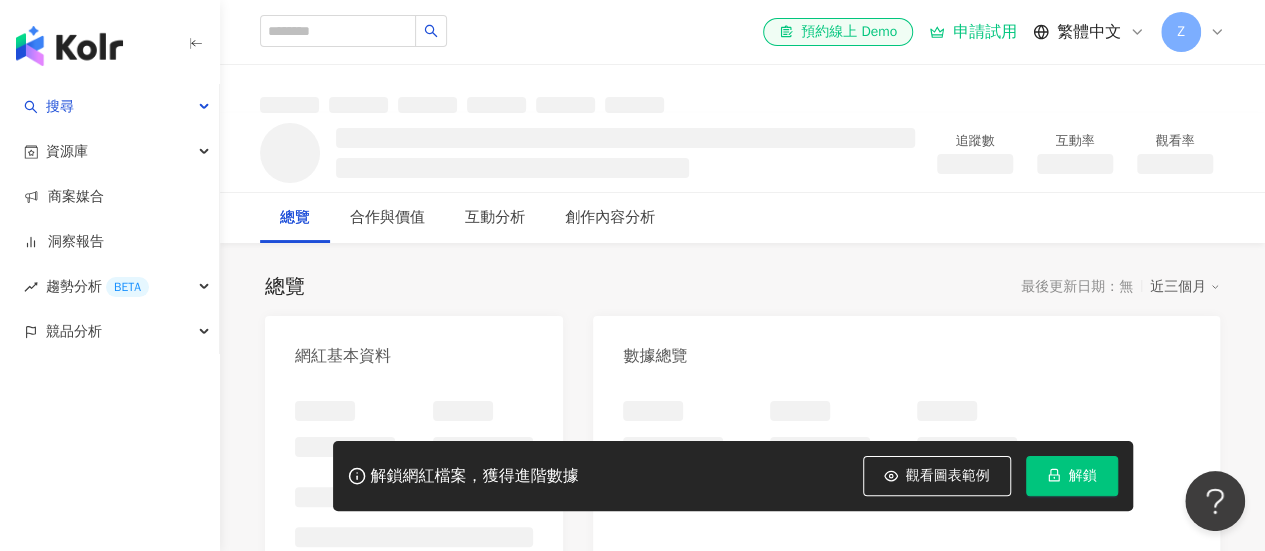 scroll, scrollTop: 0, scrollLeft: 0, axis: both 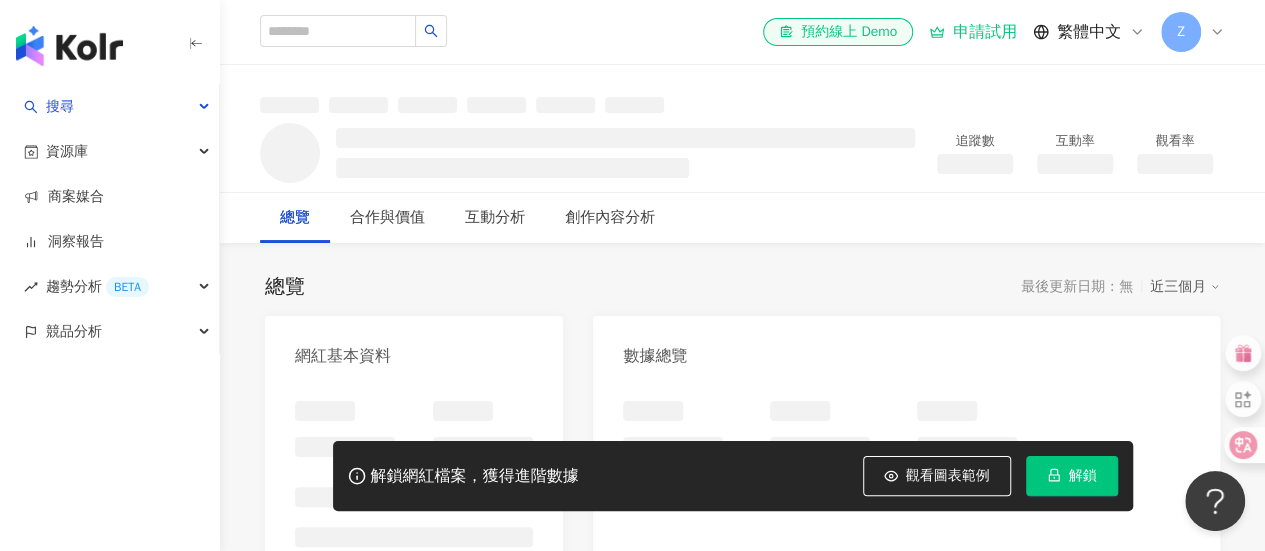 click on "Z" at bounding box center [1181, 32] 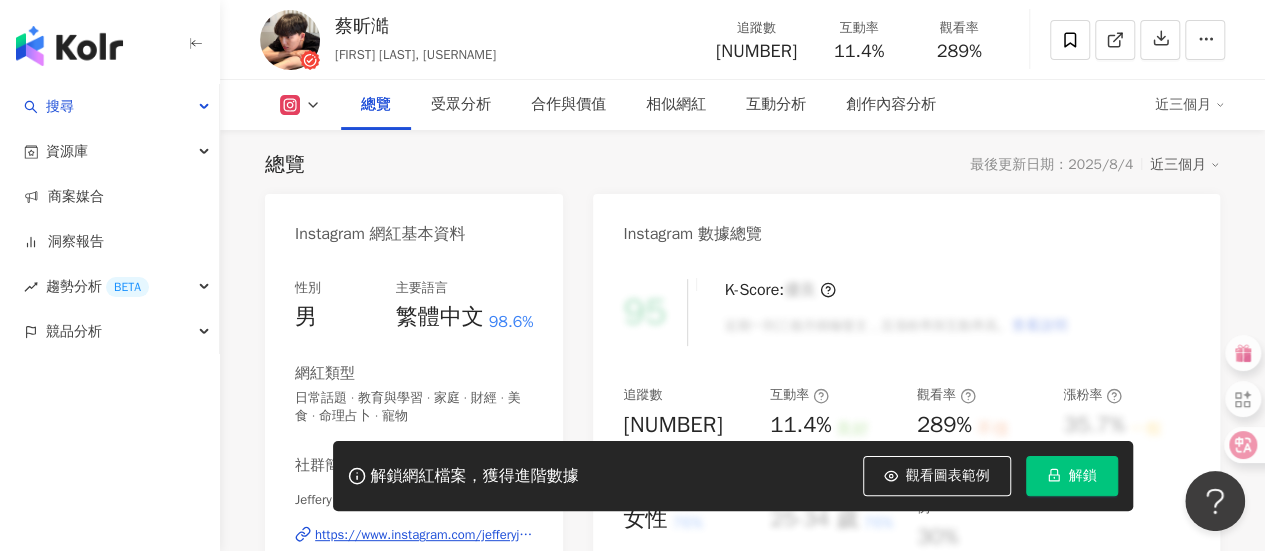 scroll, scrollTop: 0, scrollLeft: 0, axis: both 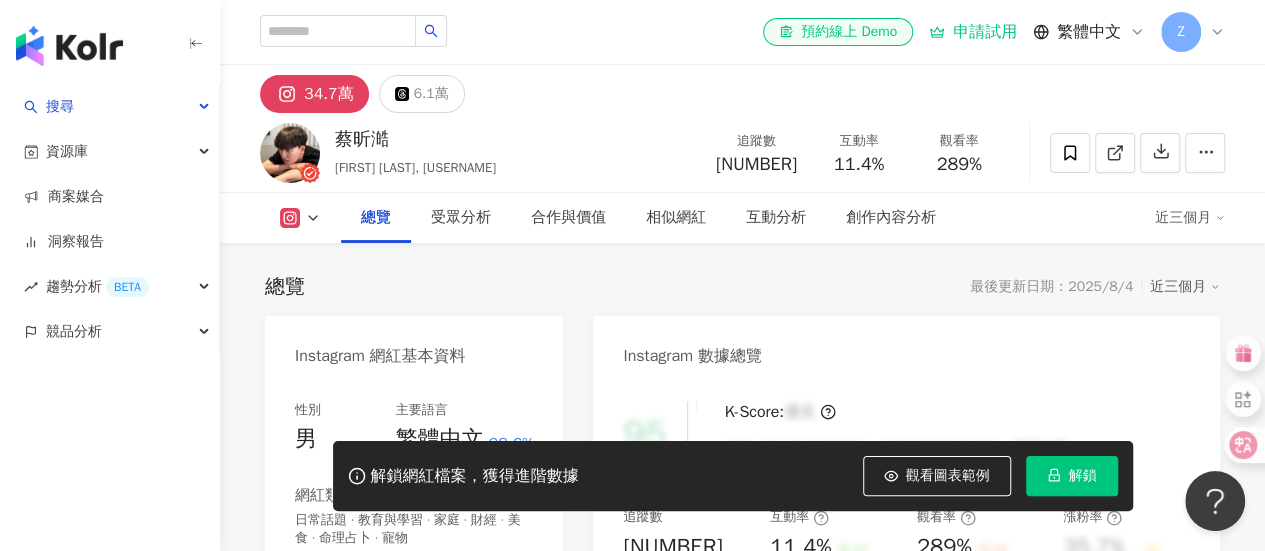 click on "Z" at bounding box center (1193, 32) 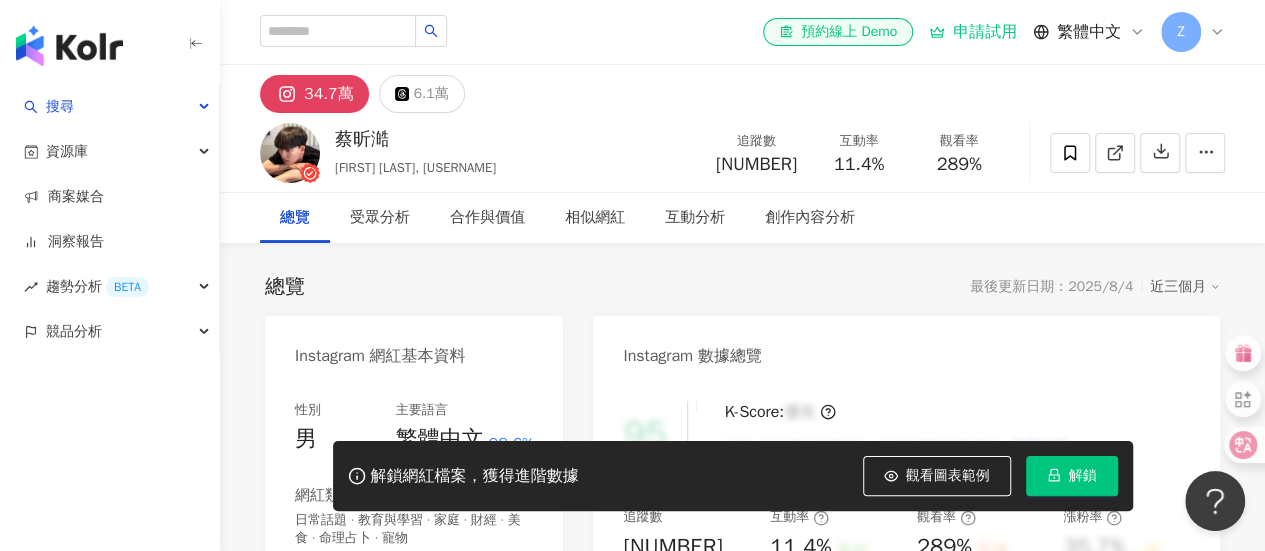 click on "Z" at bounding box center (1181, 32) 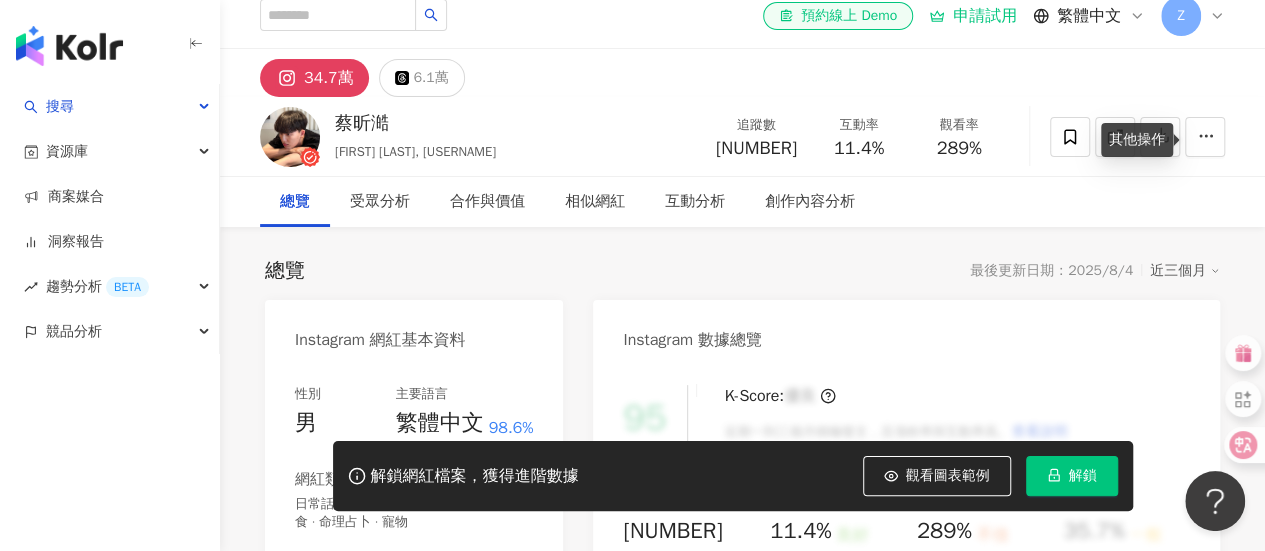 scroll, scrollTop: 0, scrollLeft: 0, axis: both 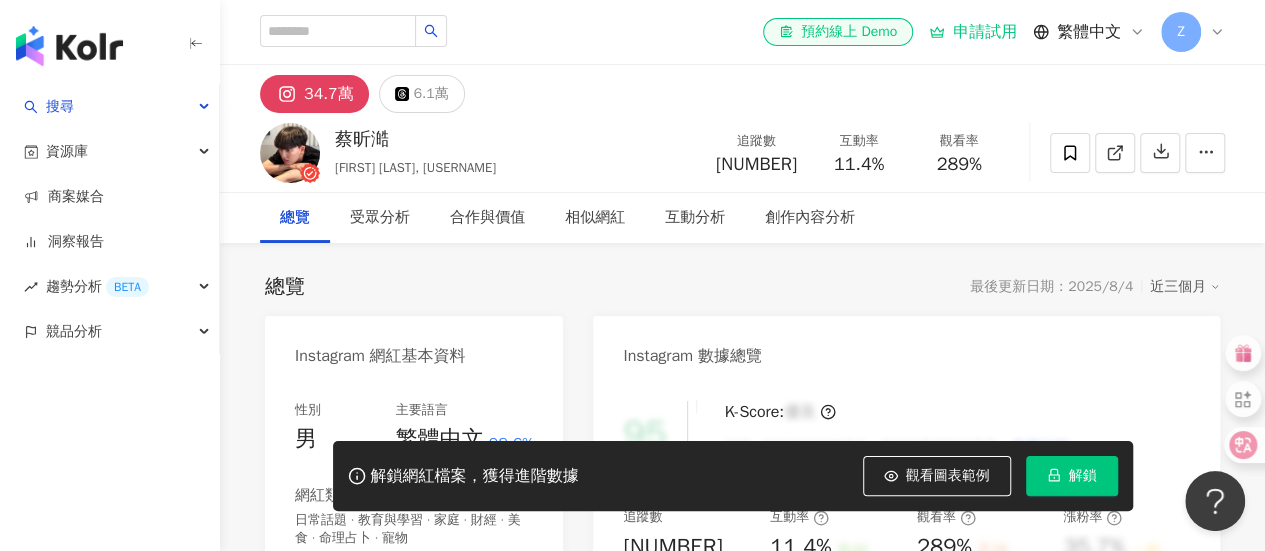 click on "Z" at bounding box center (1181, 32) 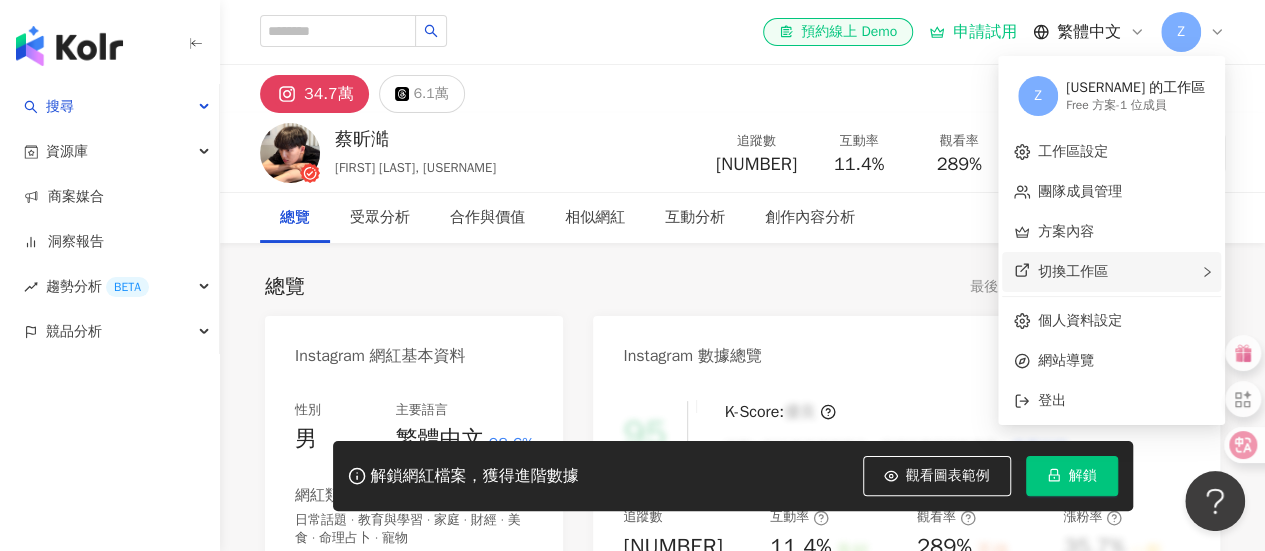 click on "切換工作區" at bounding box center [1111, 272] 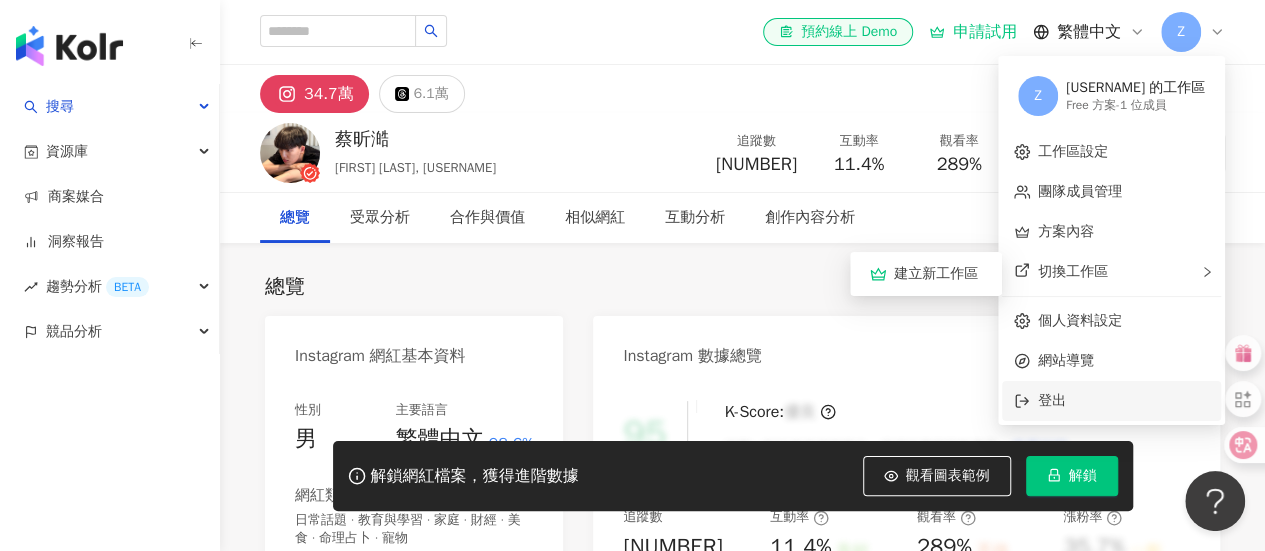 click on "登出" at bounding box center [1123, 401] 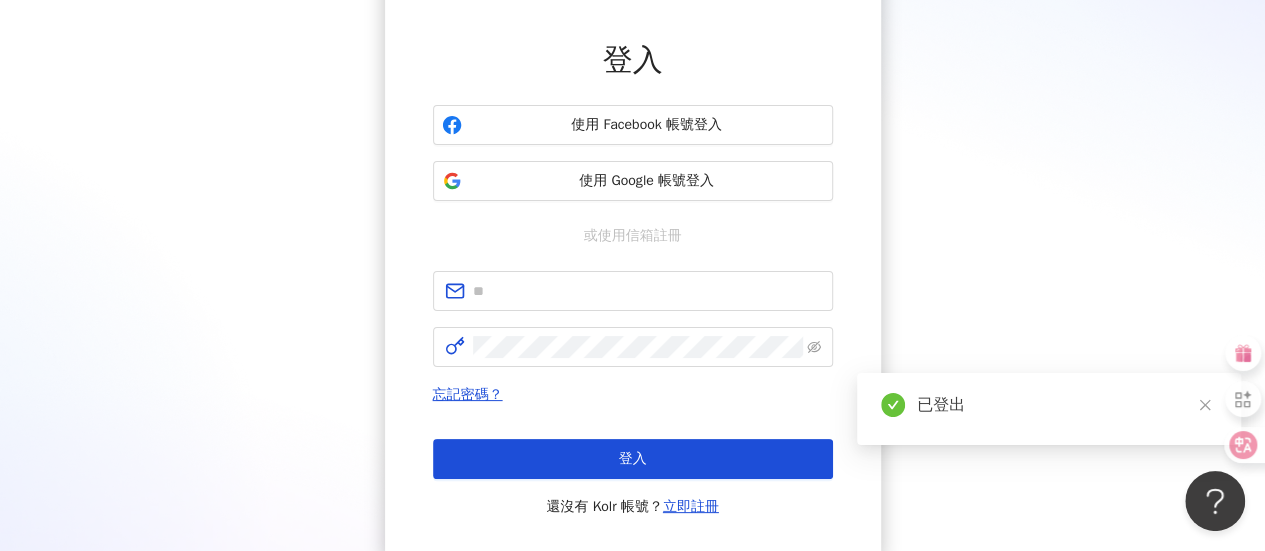 scroll, scrollTop: 200, scrollLeft: 0, axis: vertical 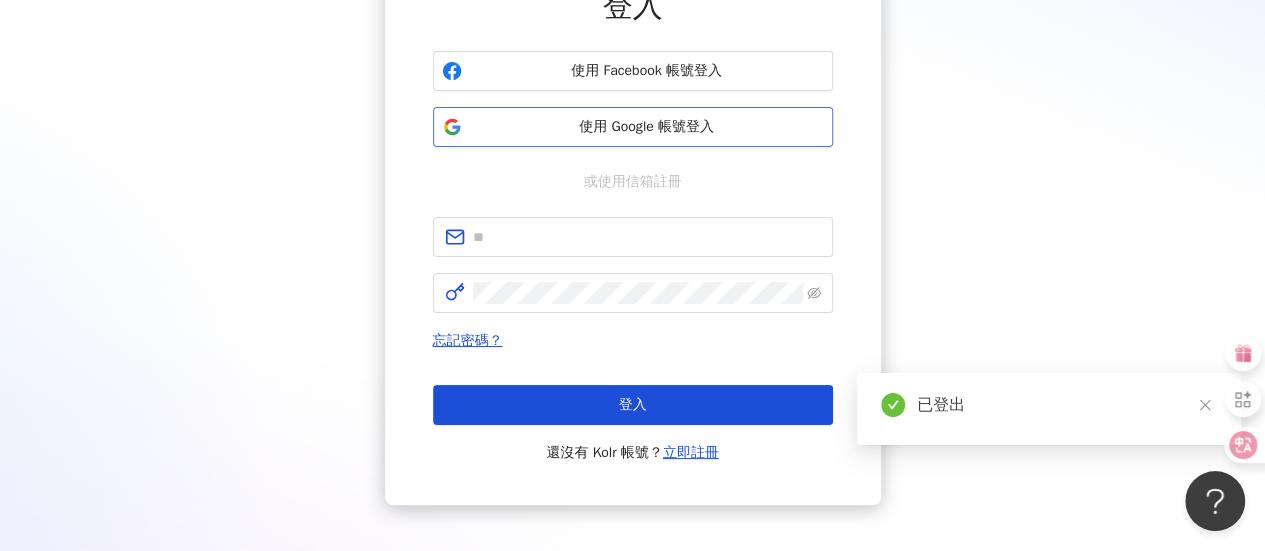 click on "使用 Google 帳號登入" at bounding box center [647, 127] 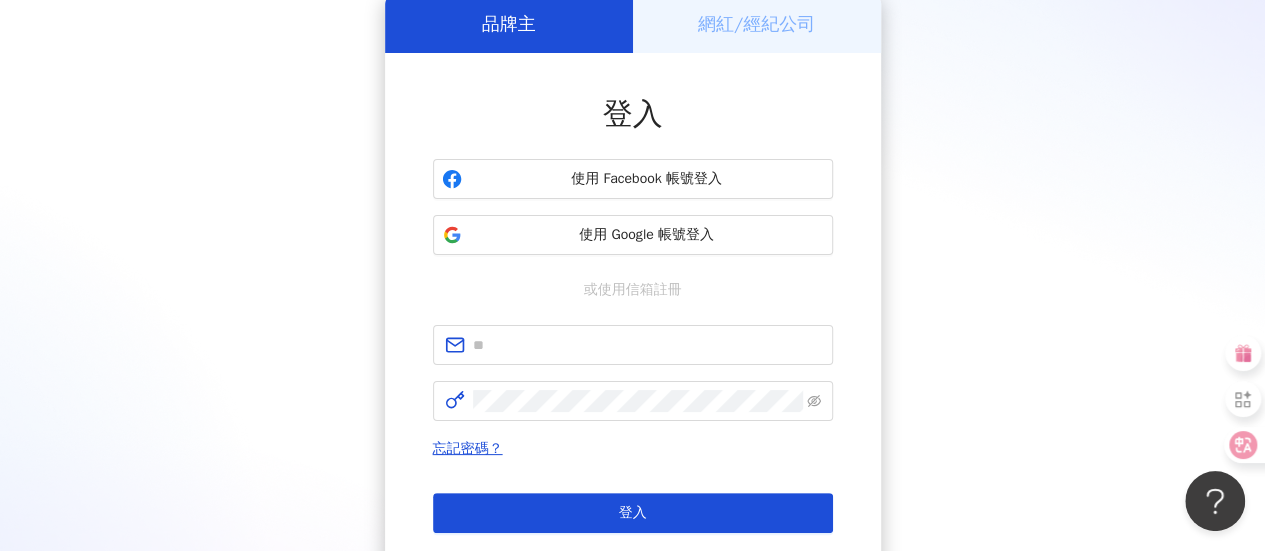 scroll, scrollTop: 200, scrollLeft: 0, axis: vertical 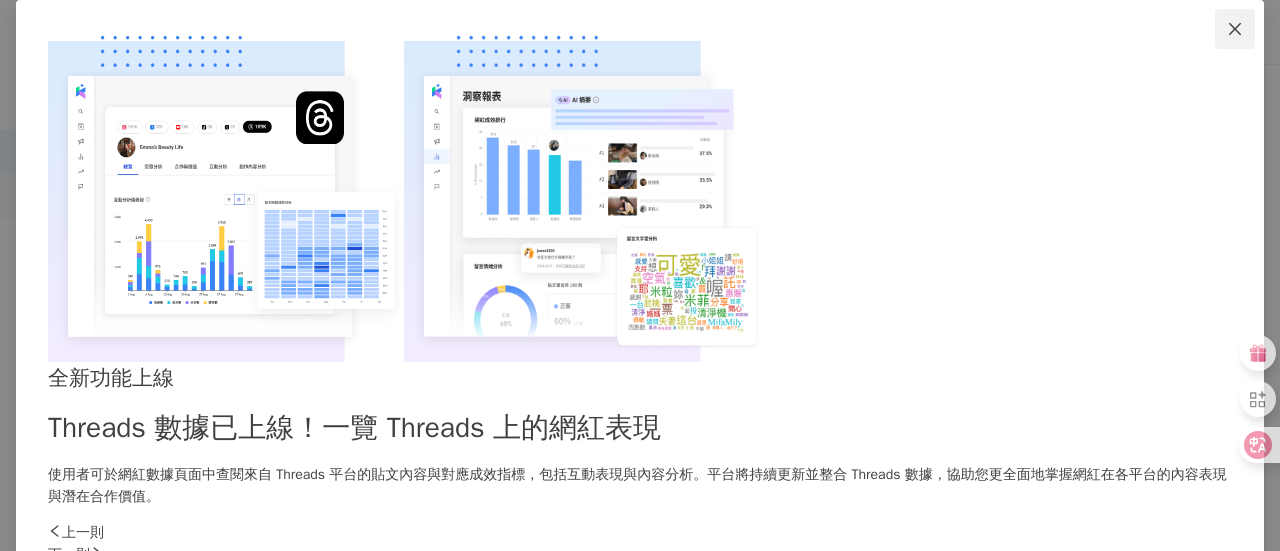 click 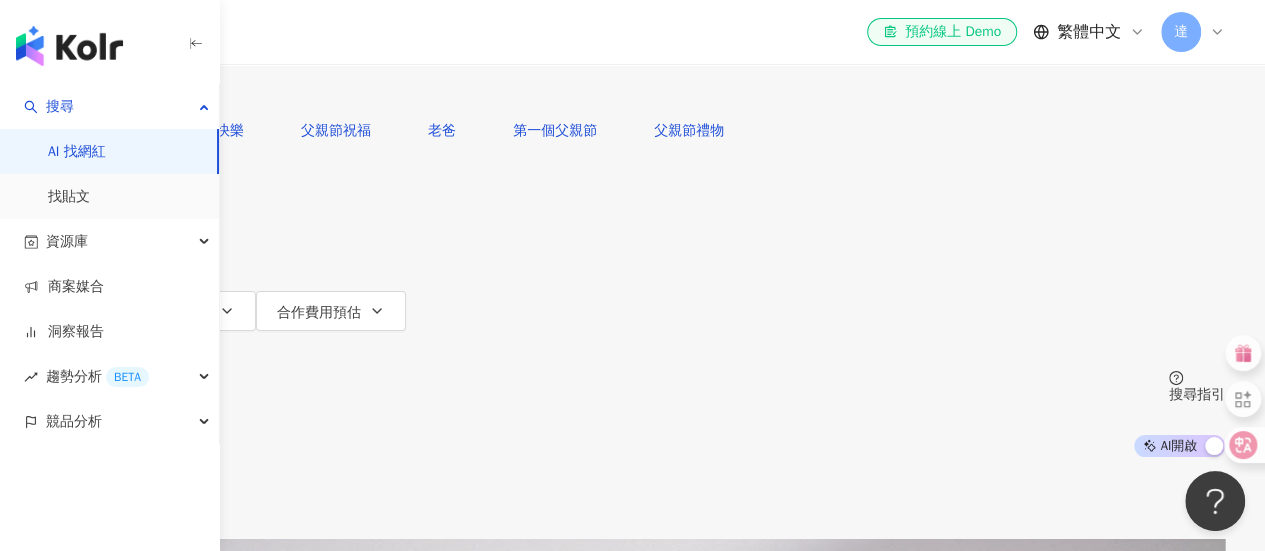 click at bounding box center (250, 19) 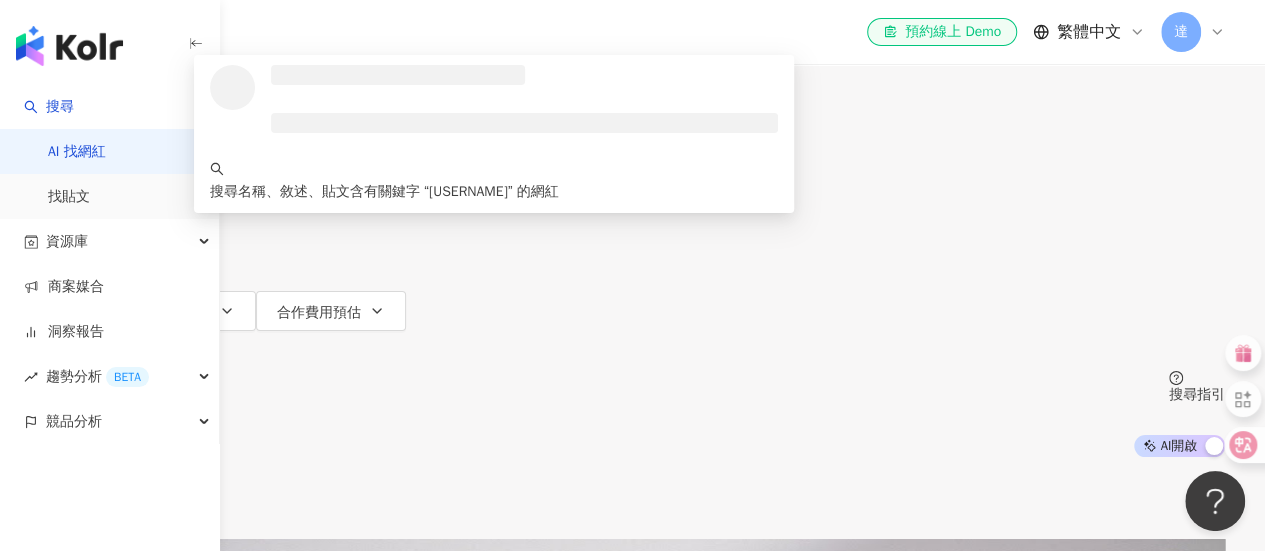 click on "搜尋" at bounding box center [97, 91] 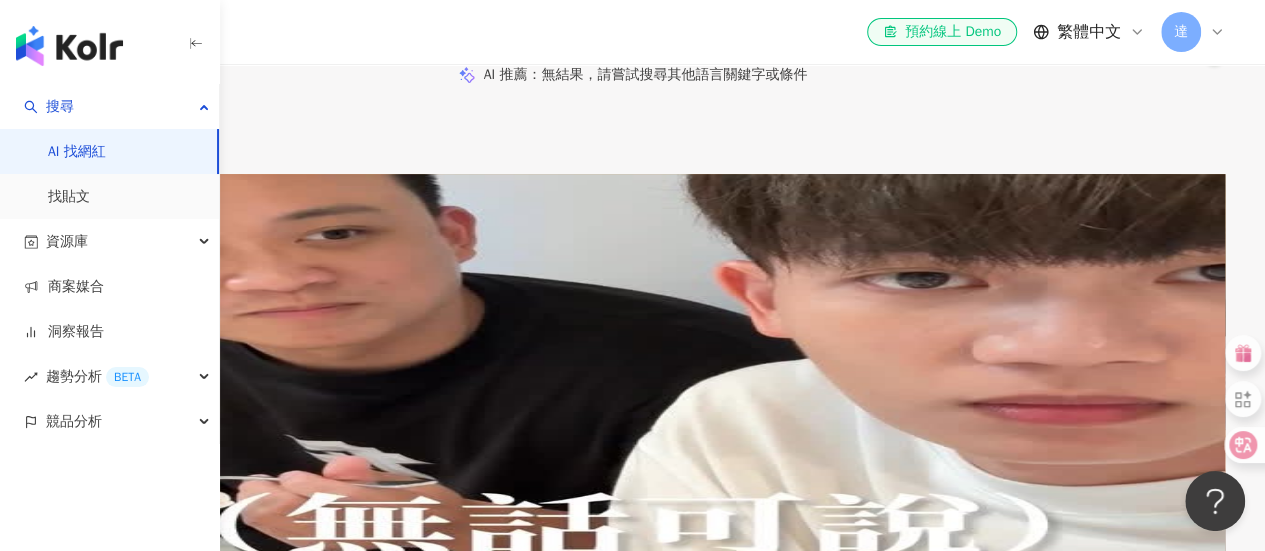 scroll, scrollTop: 300, scrollLeft: 0, axis: vertical 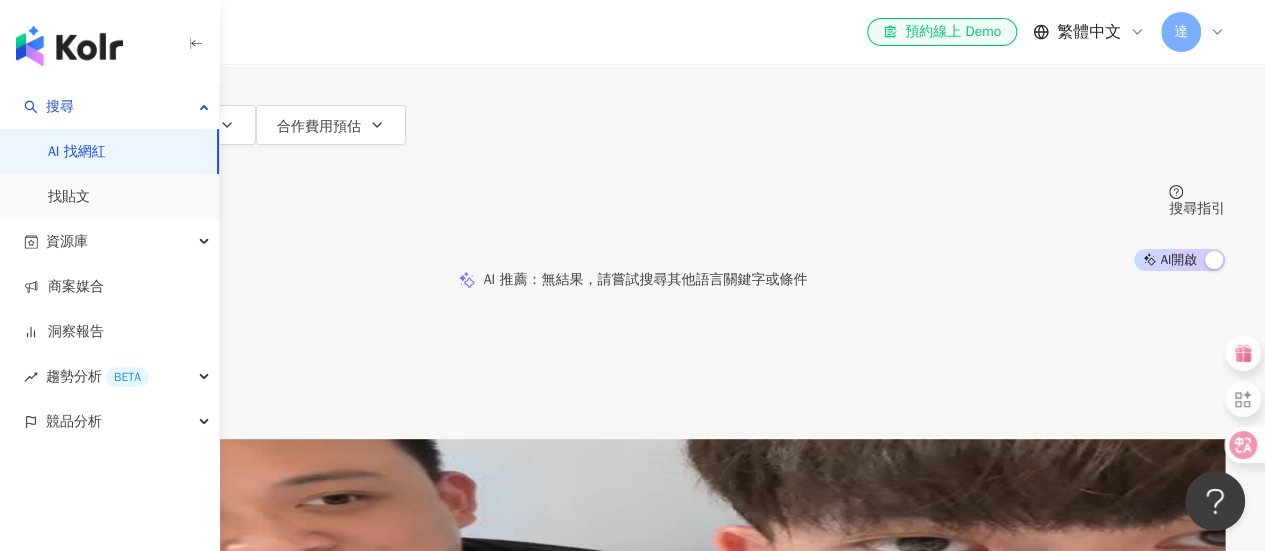click on "[USERNAME]" at bounding box center [238, 596] 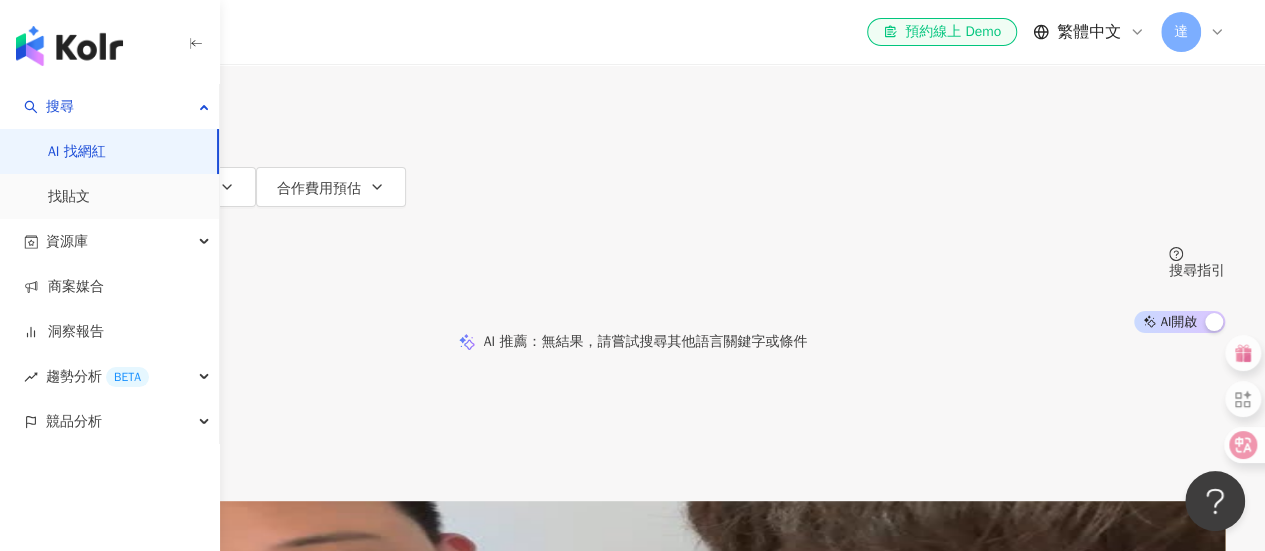 scroll, scrollTop: 0, scrollLeft: 0, axis: both 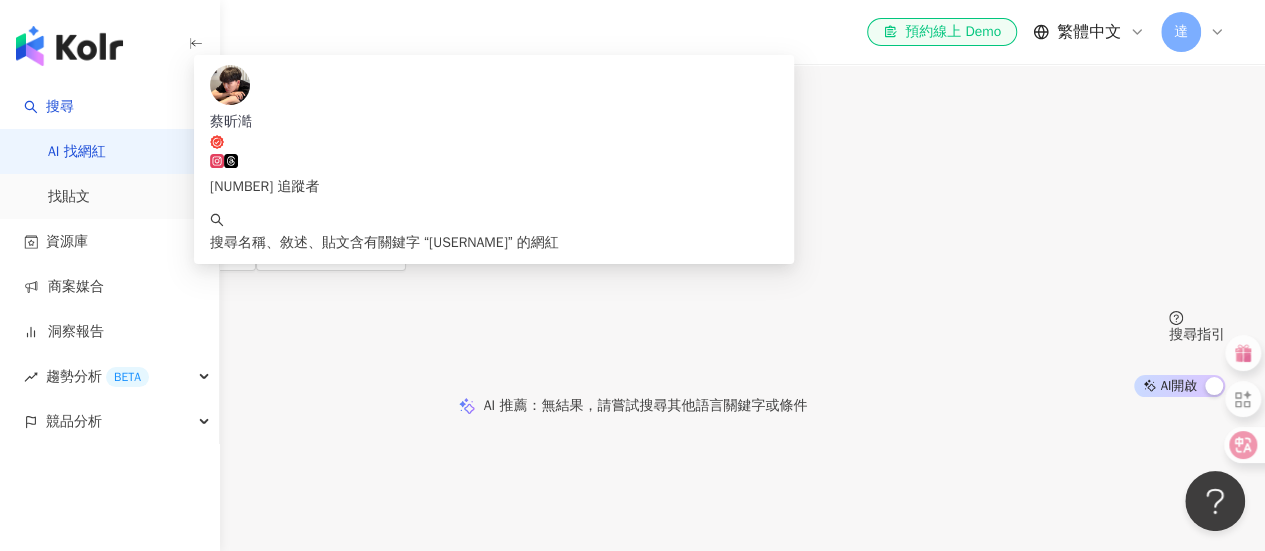 drag, startPoint x: 537, startPoint y: 131, endPoint x: 406, endPoint y: 131, distance: 131 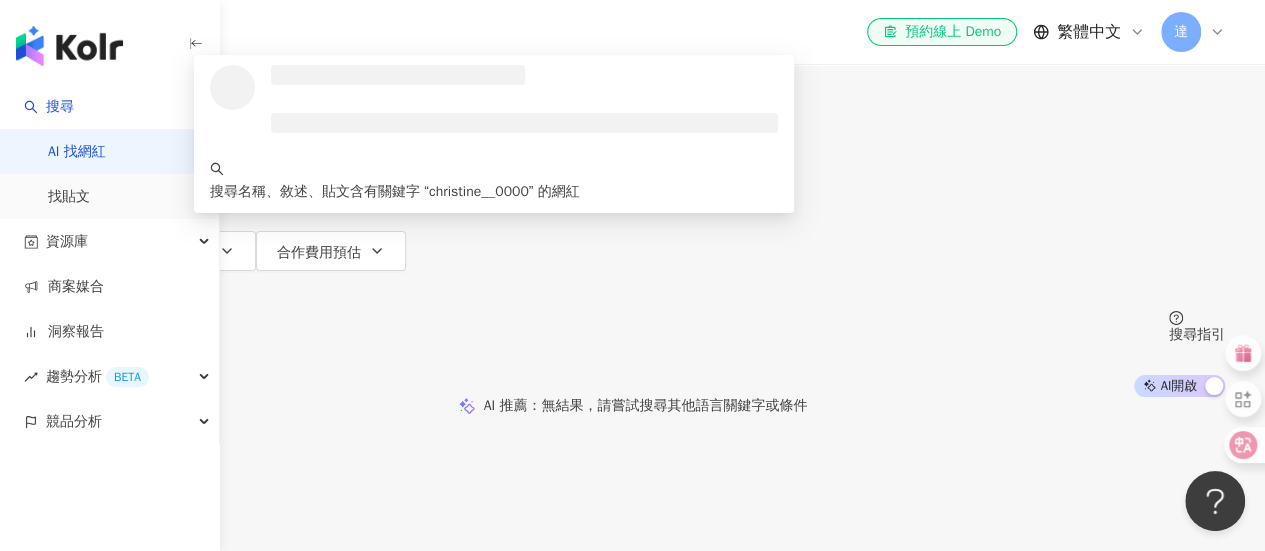 click on "搜尋" at bounding box center [86, 91] 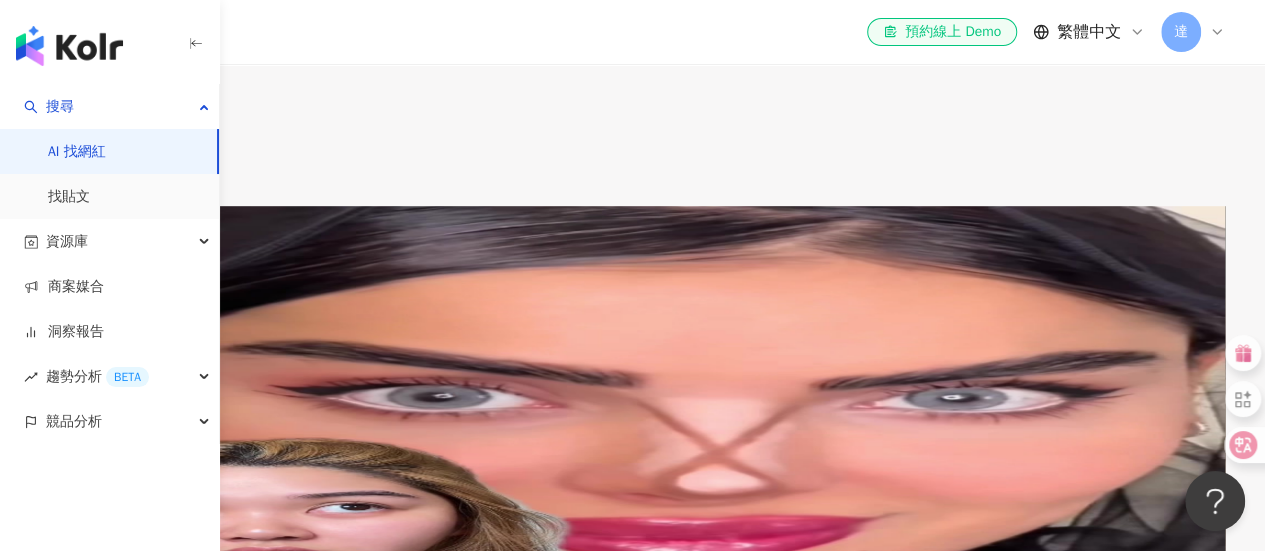 scroll, scrollTop: 200, scrollLeft: 0, axis: vertical 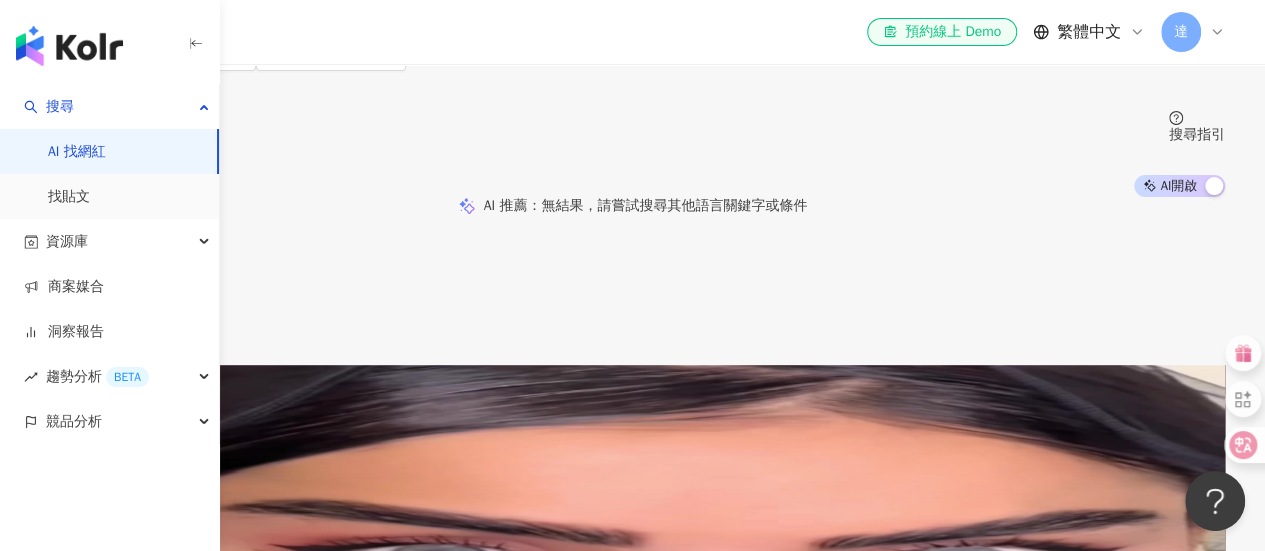 click on "阿聲JJ Christine" at bounding box center [89, 522] 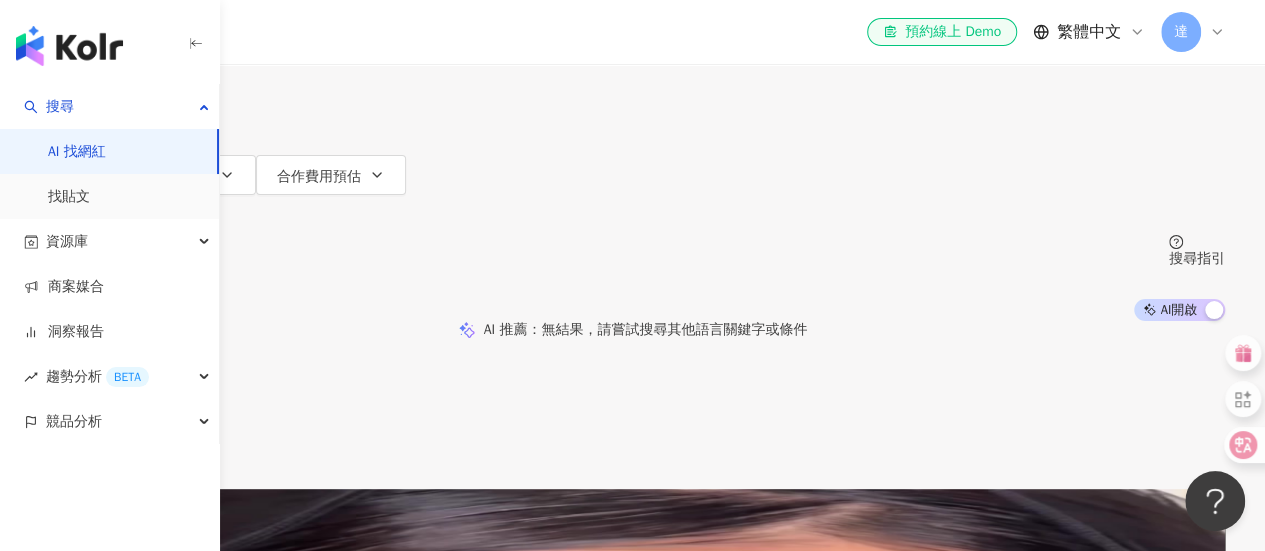 scroll, scrollTop: 0, scrollLeft: 0, axis: both 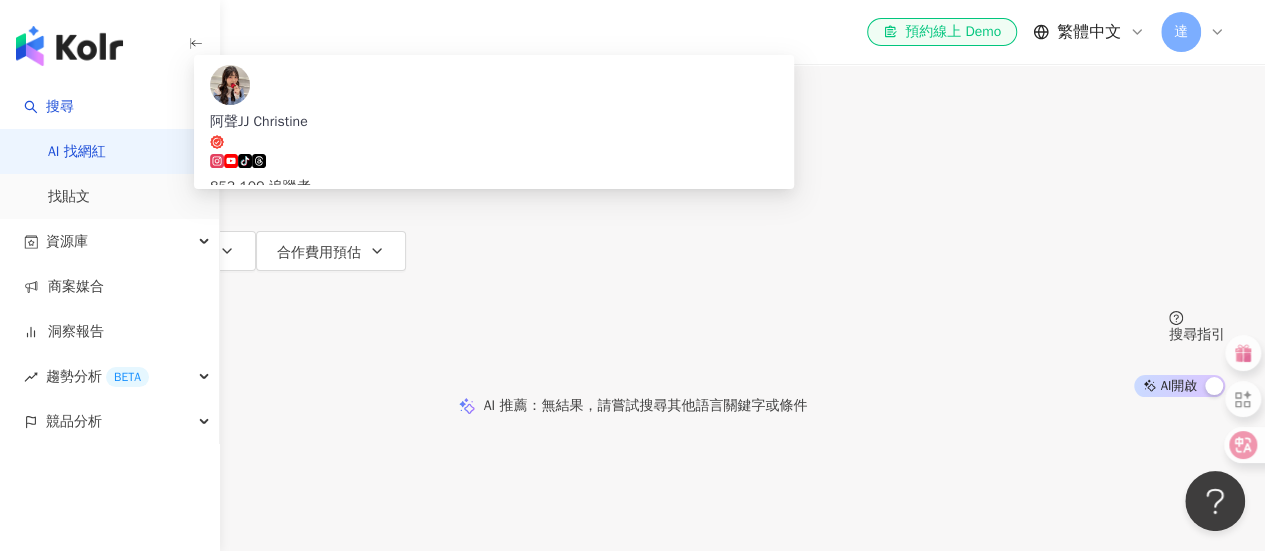 drag, startPoint x: 574, startPoint y: 122, endPoint x: 354, endPoint y: 117, distance: 220.05681 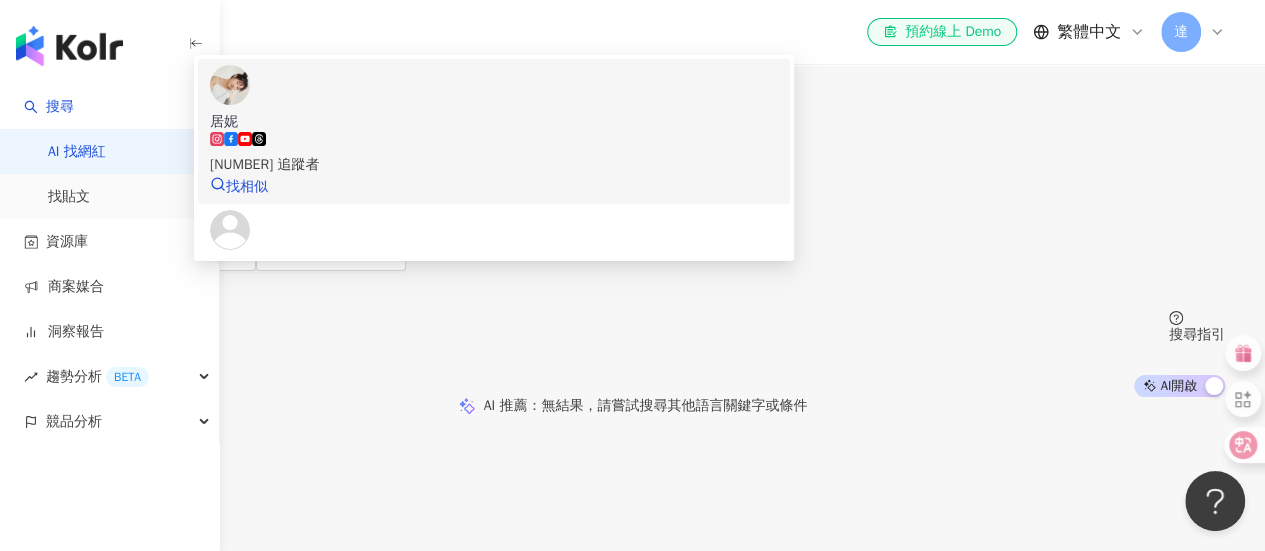 click on "[NUMBER]   追蹤者" at bounding box center [494, 154] 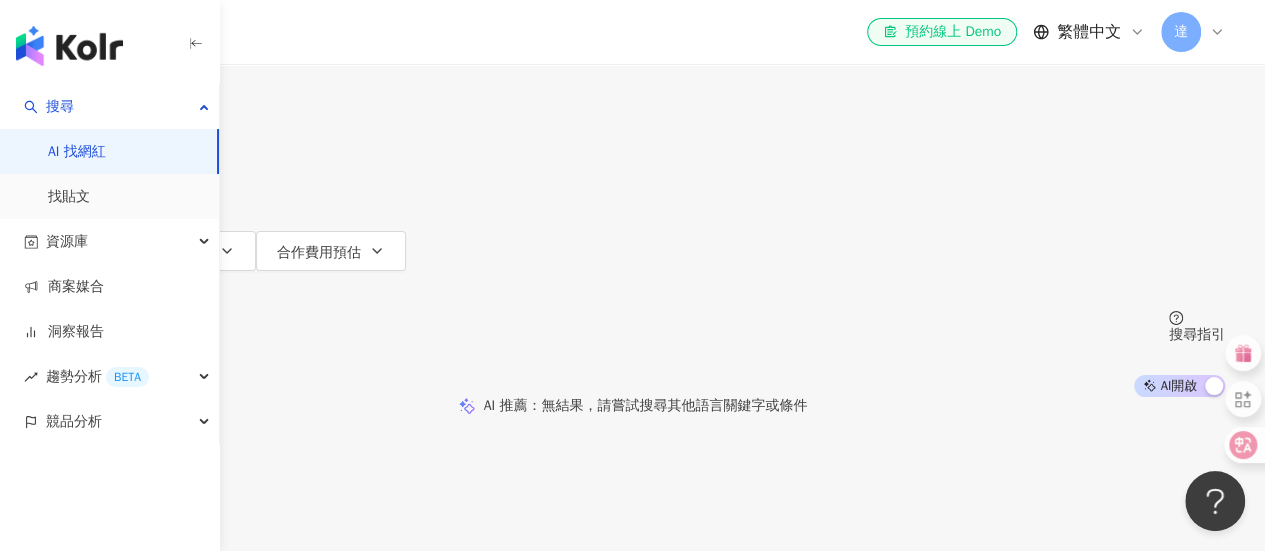 click at bounding box center [250, 19] 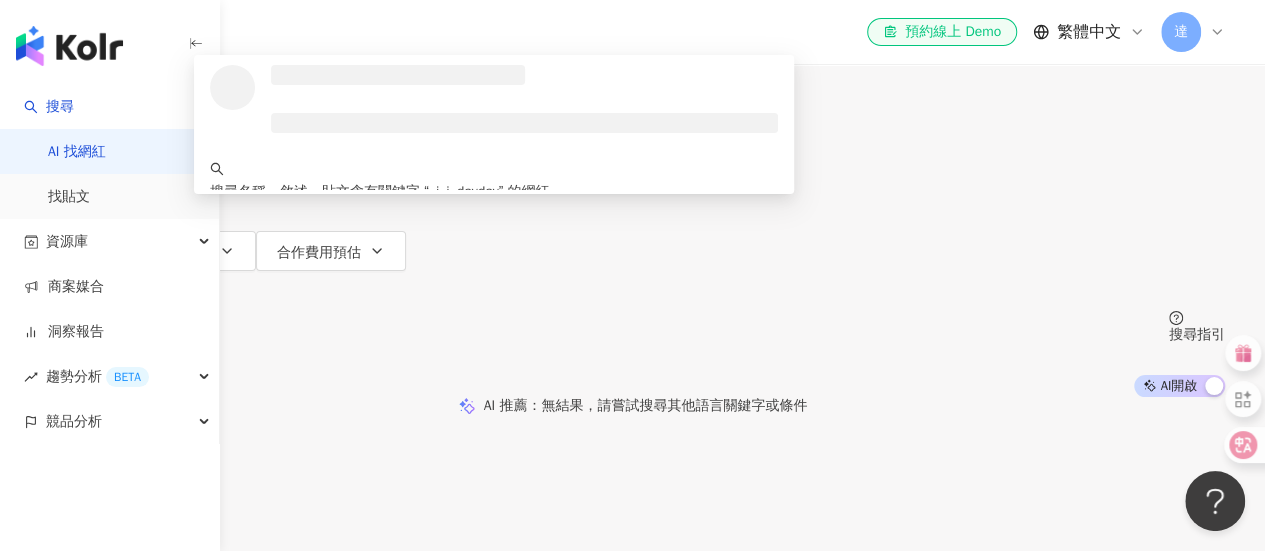 type on "**********" 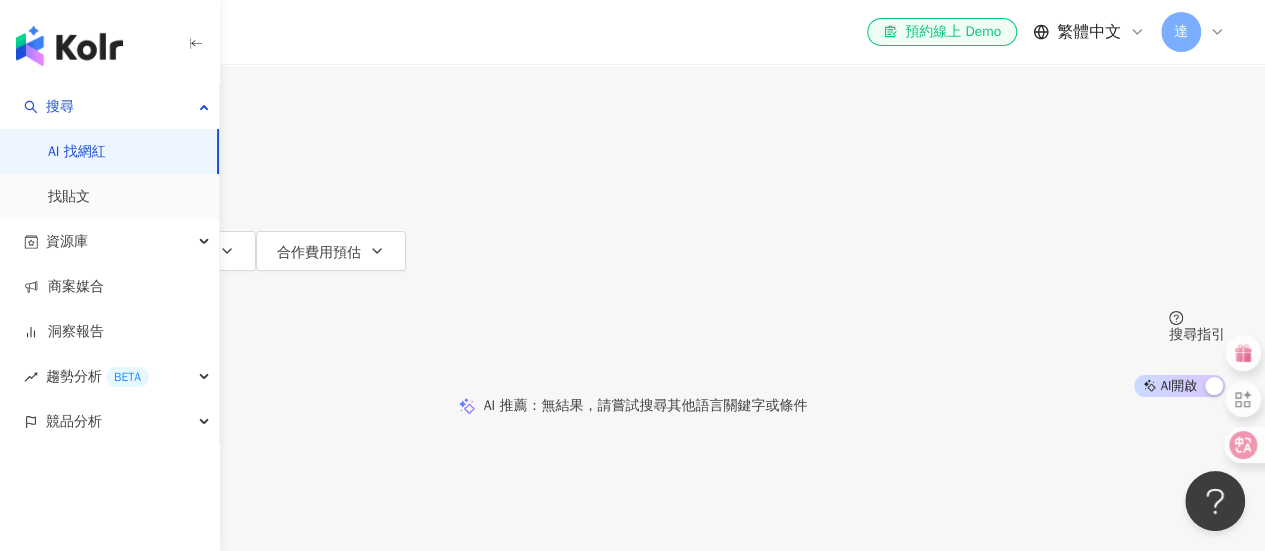 click on "**********" at bounding box center [250, 19] 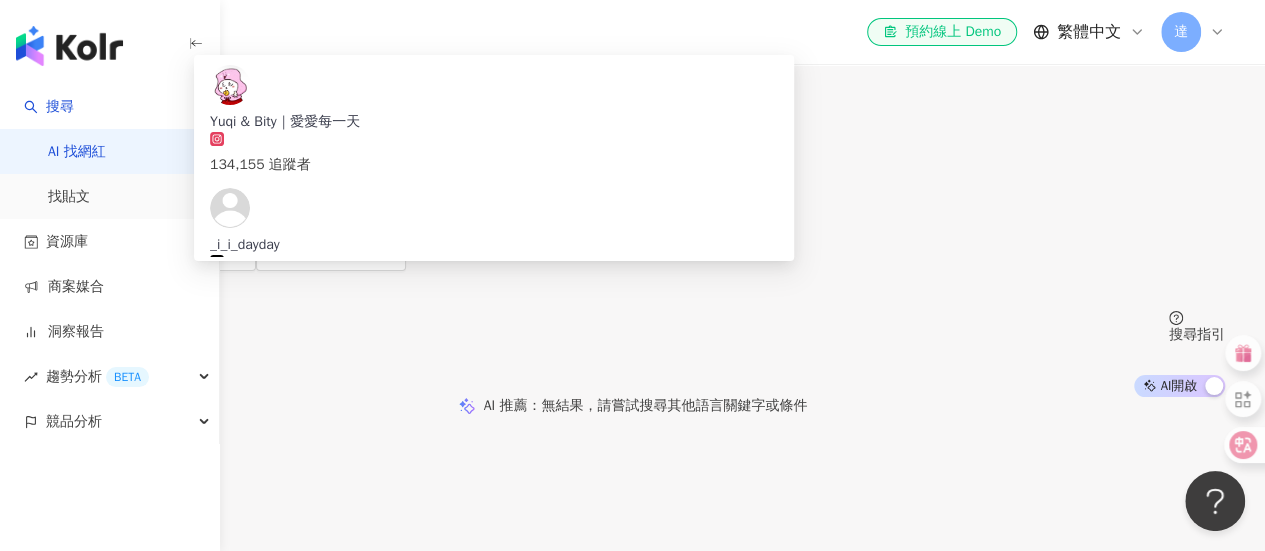 scroll, scrollTop: 100, scrollLeft: 0, axis: vertical 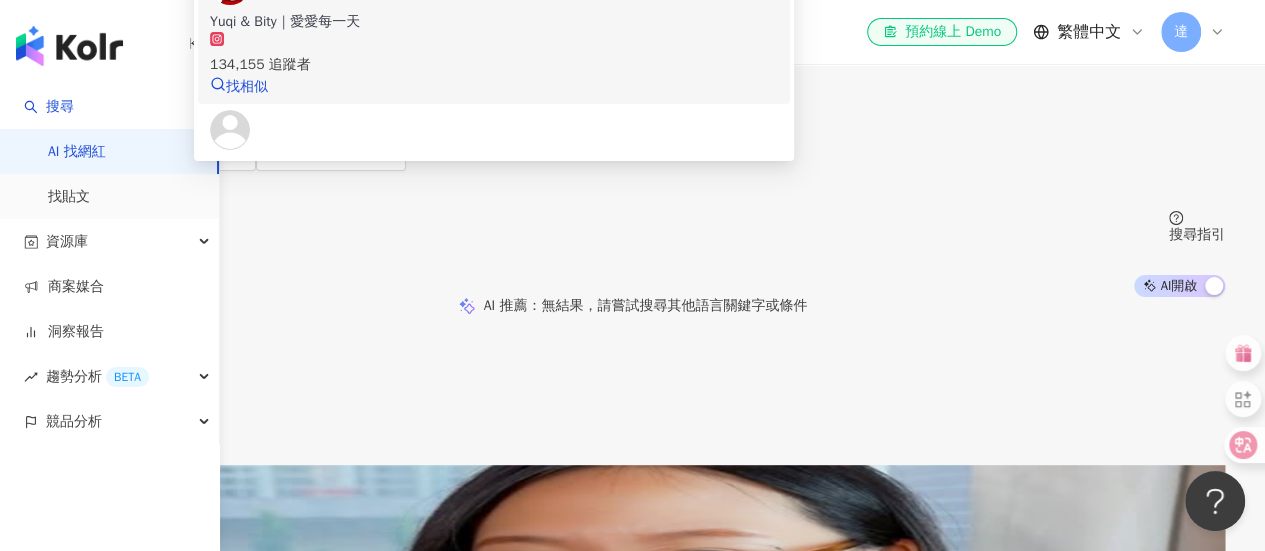 click on "134,155   追蹤者" at bounding box center [494, 65] 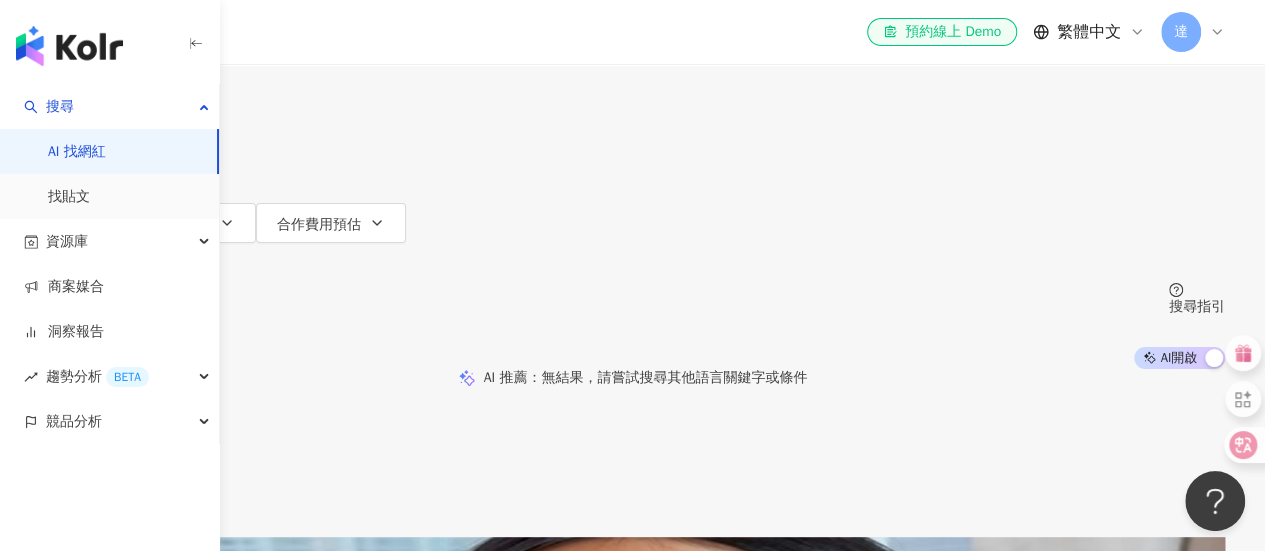 scroll, scrollTop: 0, scrollLeft: 0, axis: both 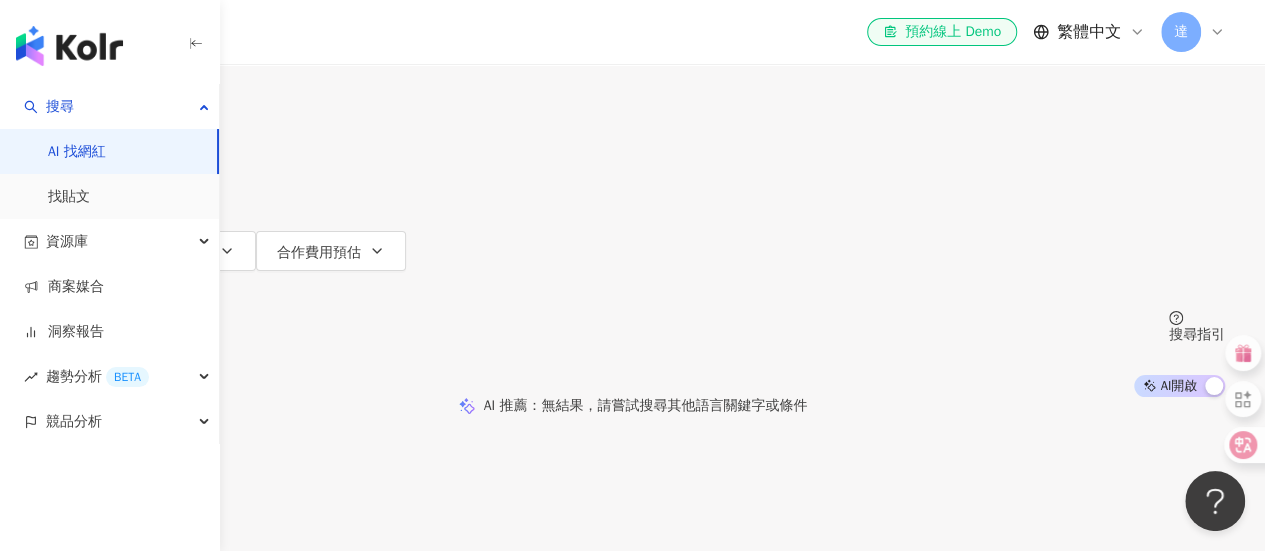 click at bounding box center (250, 19) 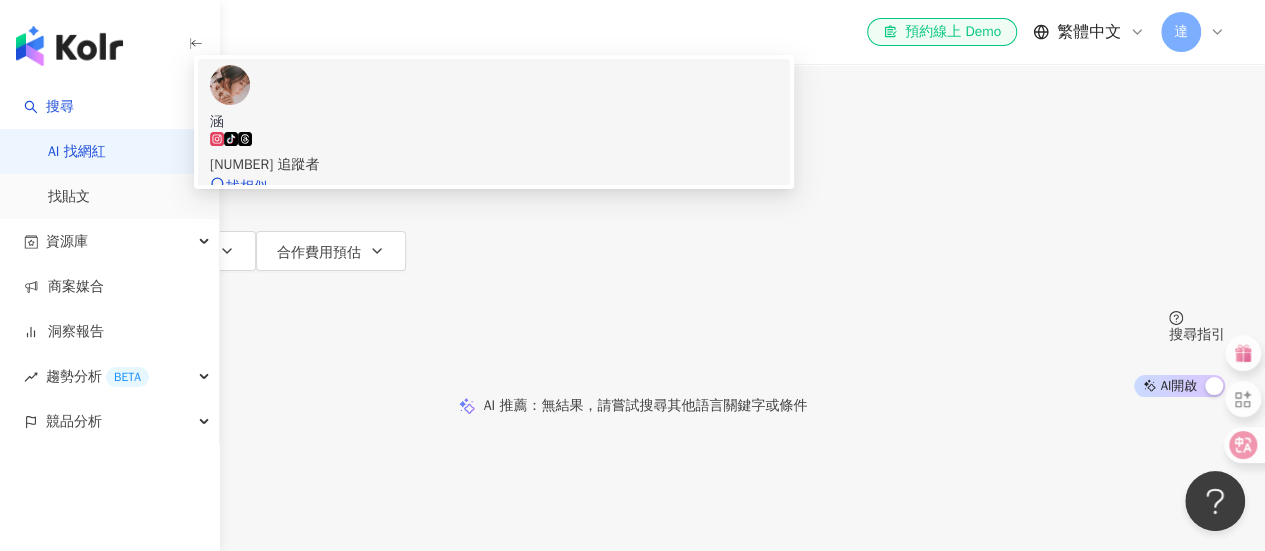click on "tiktok-icon [NUMBER]   追蹤者" at bounding box center [494, 154] 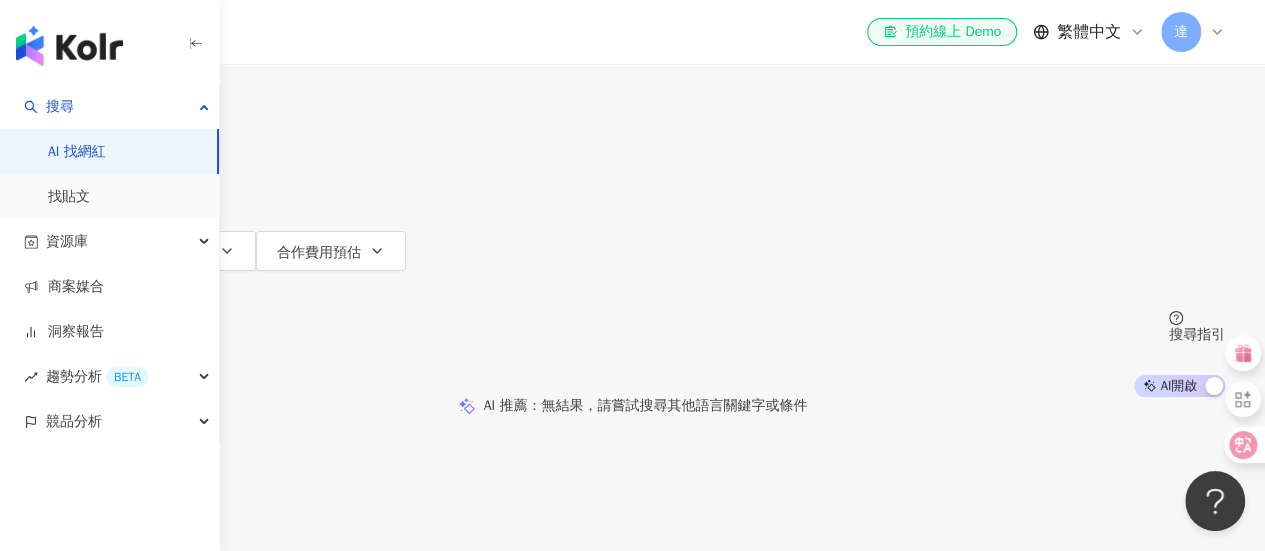 drag, startPoint x: 546, startPoint y: 85, endPoint x: 525, endPoint y: 113, distance: 35 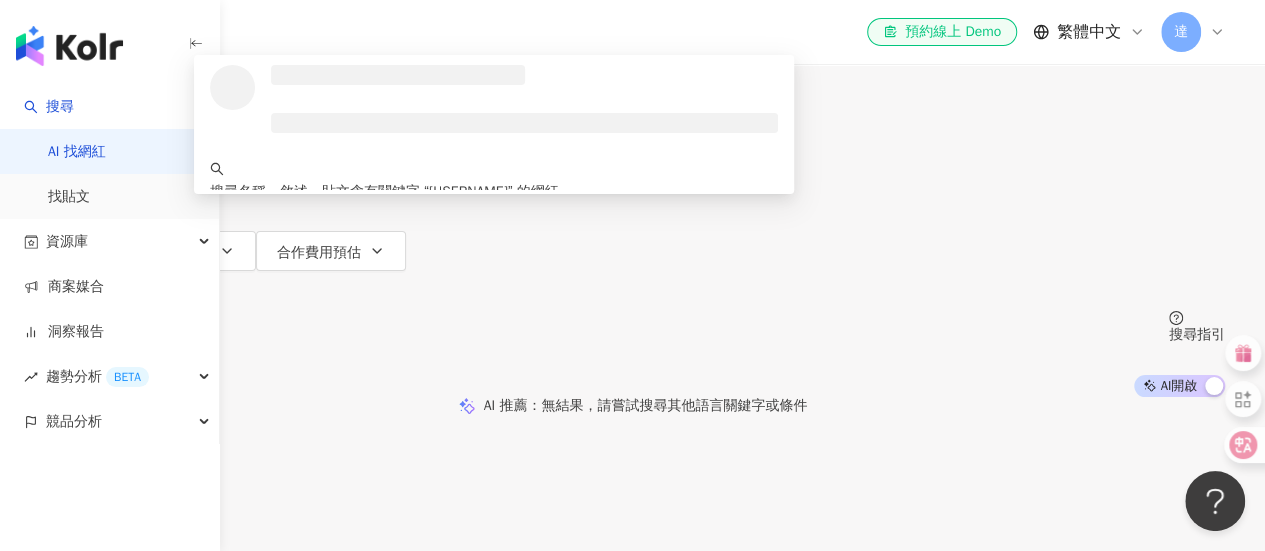 type on "*********" 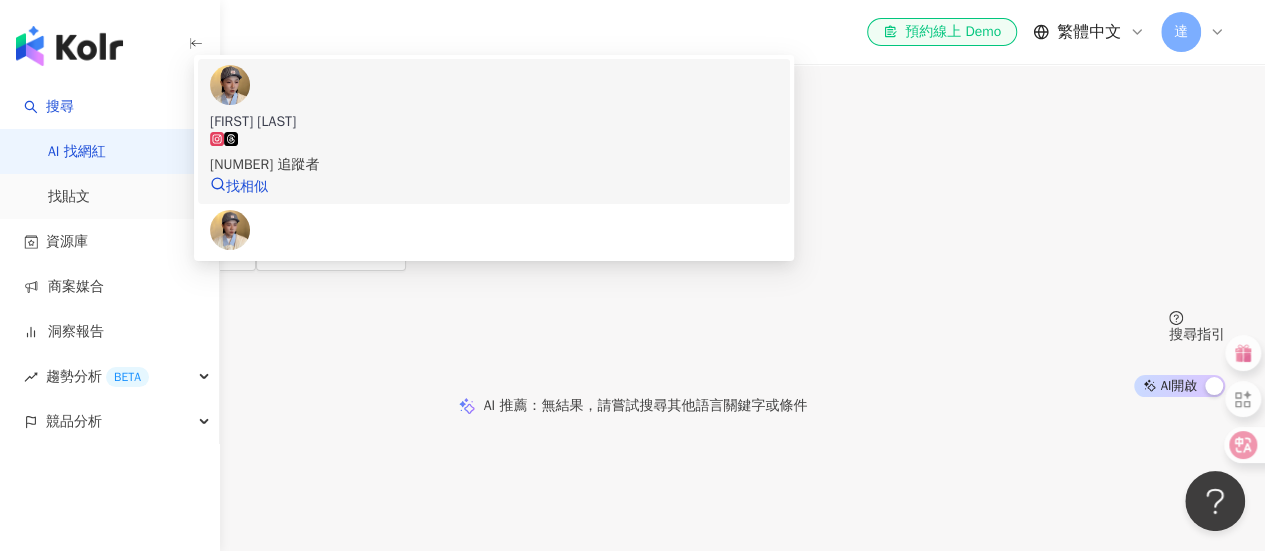click on "[NUMBER]   追蹤者" at bounding box center [494, 165] 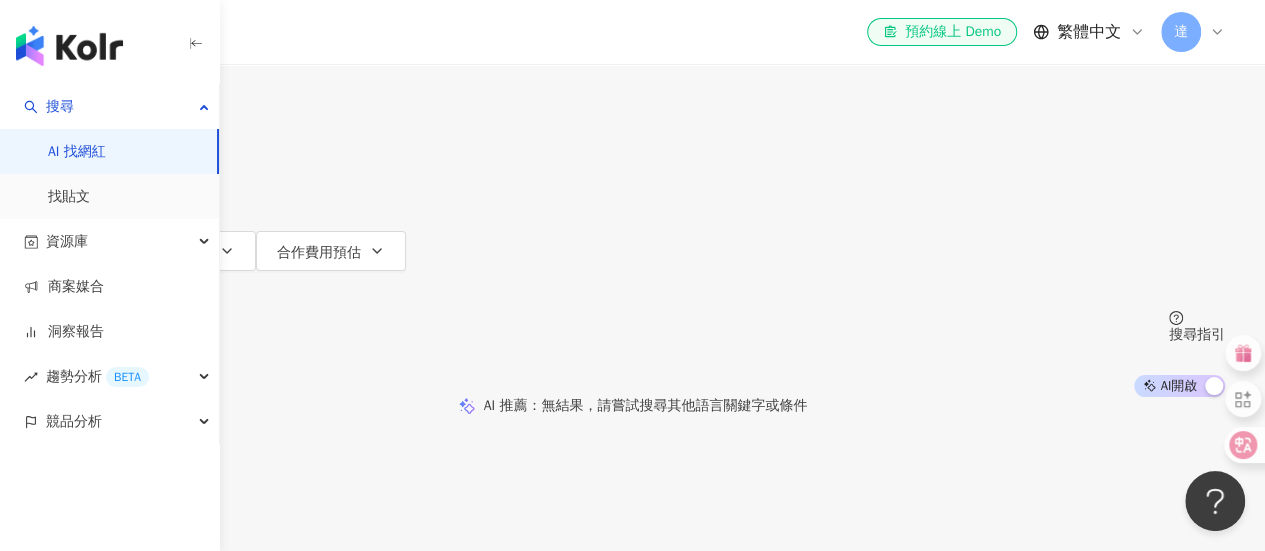 click at bounding box center [250, 19] 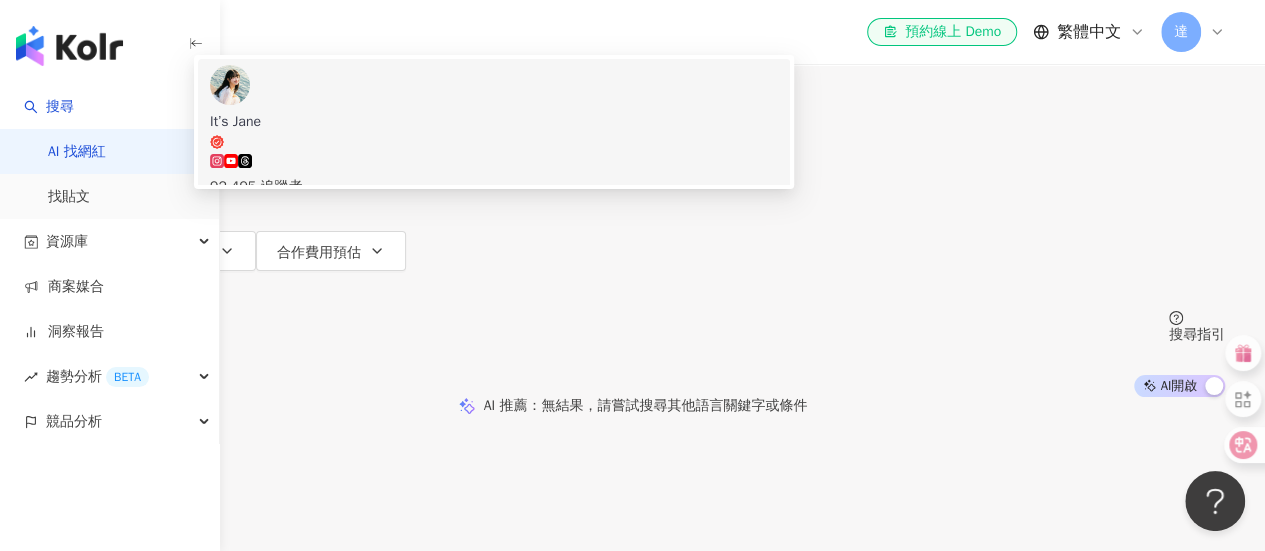 click on "92,495   追蹤者" at bounding box center [494, 187] 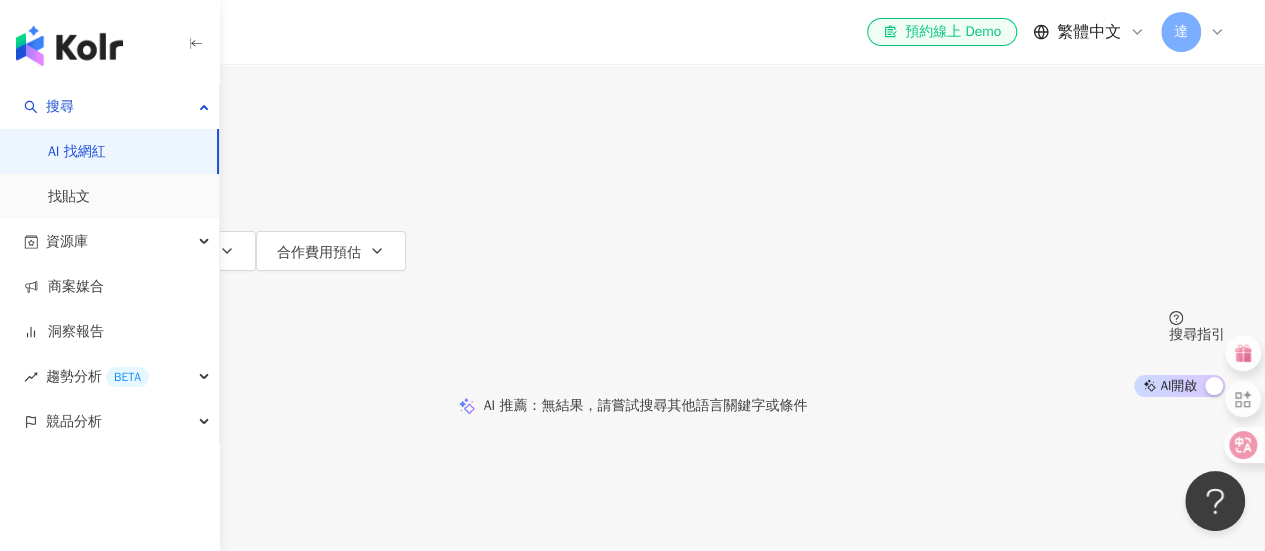 click at bounding box center [250, 19] 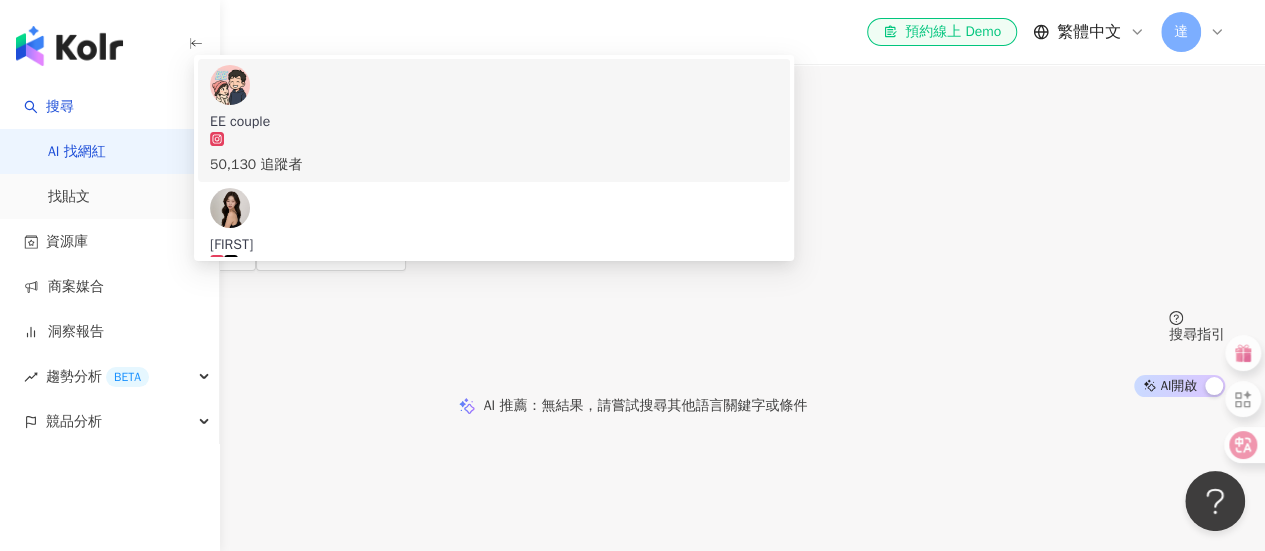 click on "[NUMBER]   追蹤者" at bounding box center (494, 165) 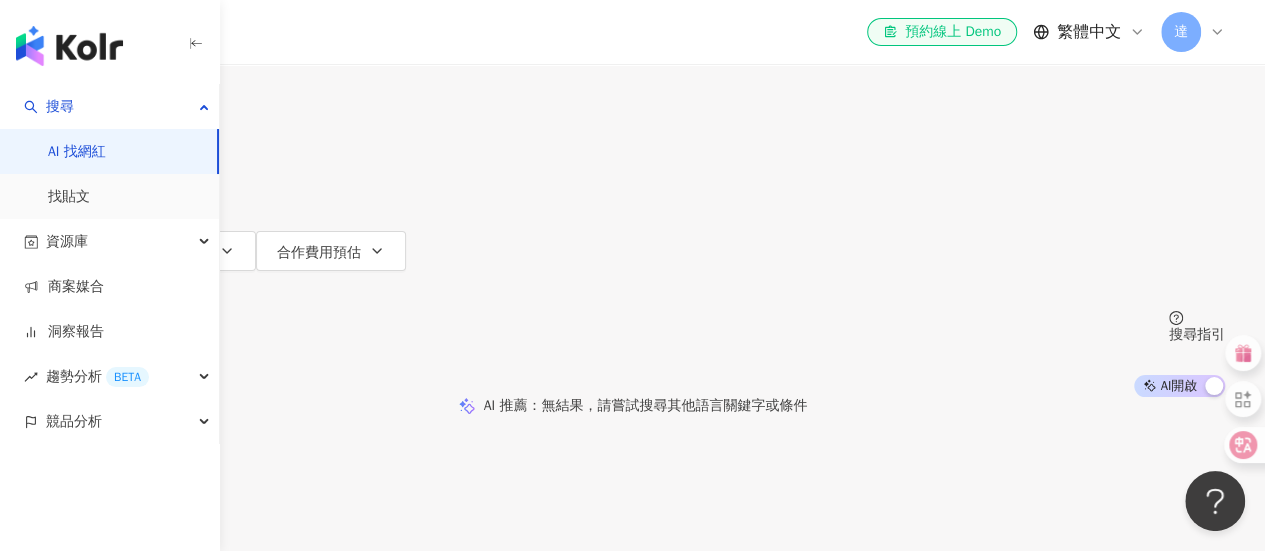 click at bounding box center (250, 19) 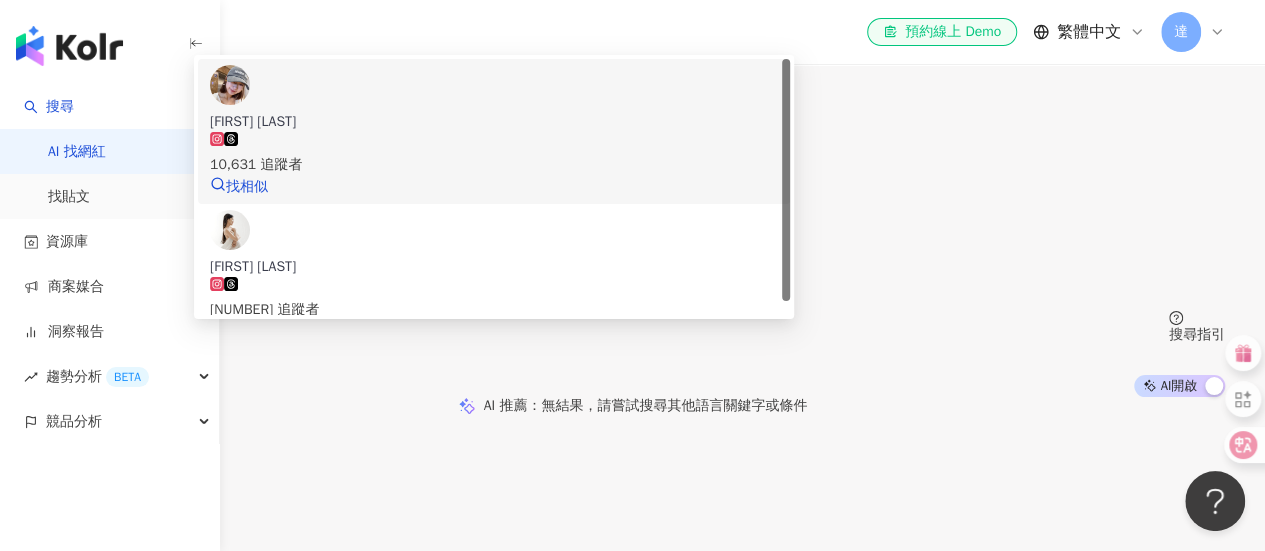 click on "[NUMBER]   追蹤者" at bounding box center [494, 154] 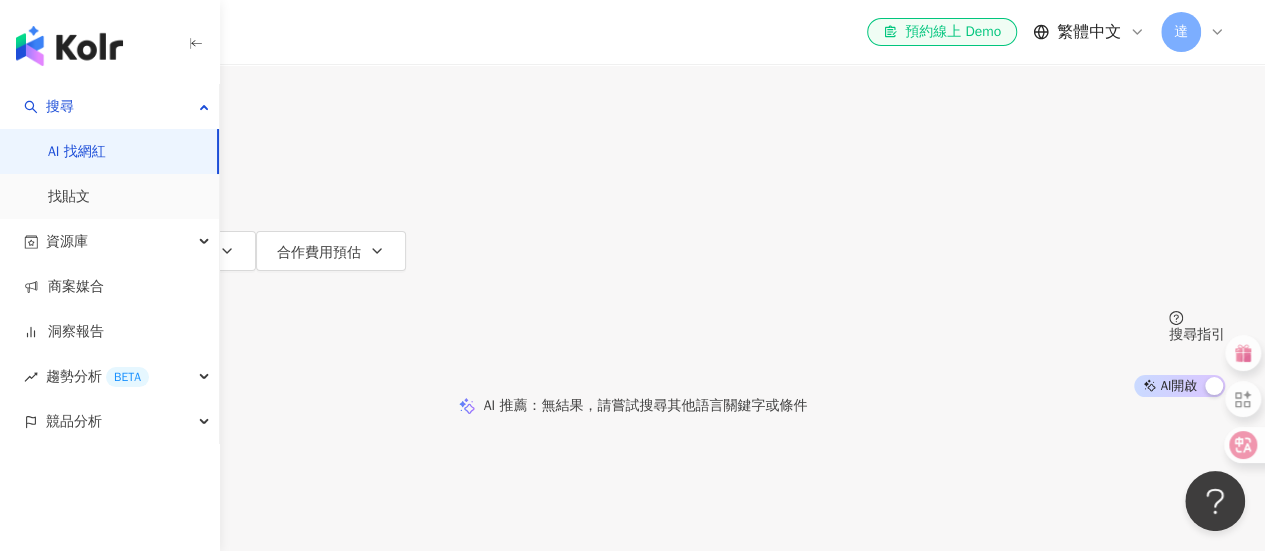 click at bounding box center (250, 19) 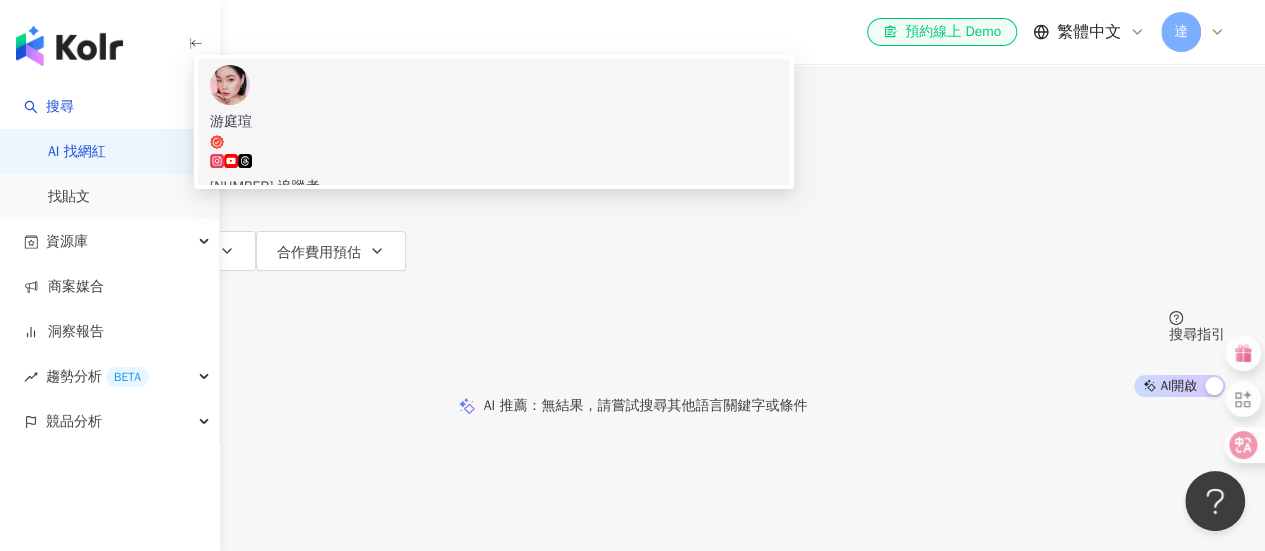 click on "[NUMBER]   追蹤者" at bounding box center (494, 187) 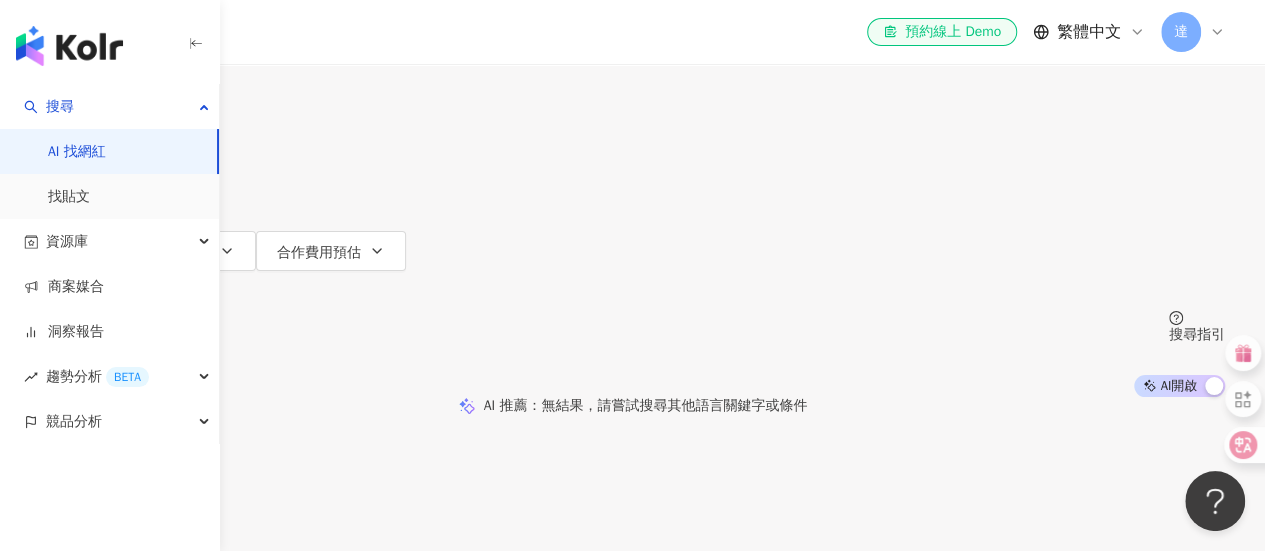 click at bounding box center [250, 19] 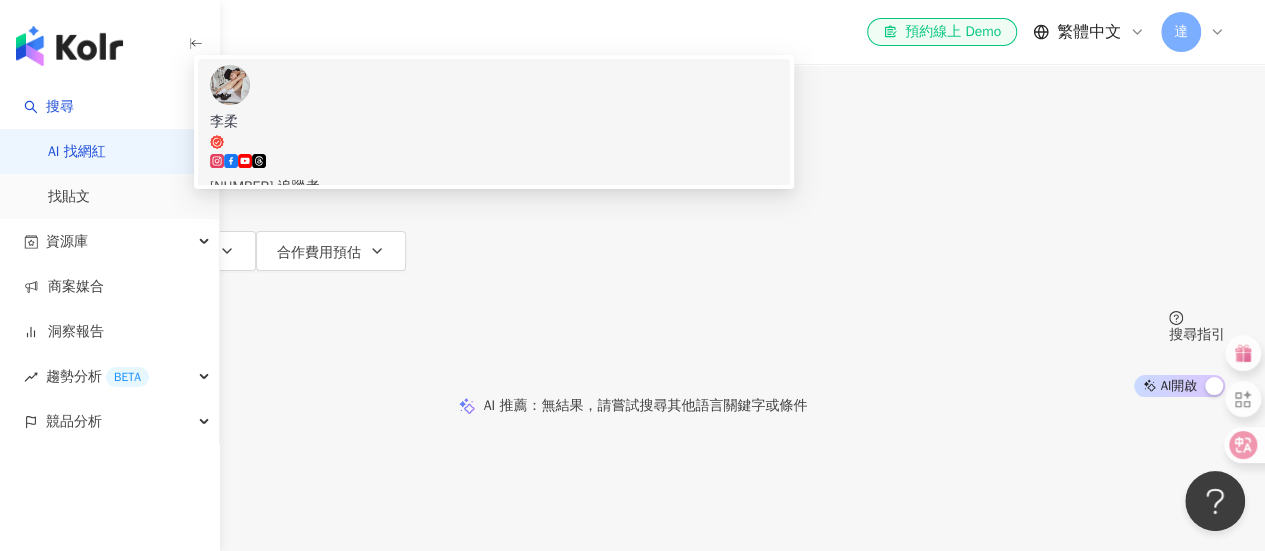 click on "[NUMBER]   追蹤者" at bounding box center (494, 187) 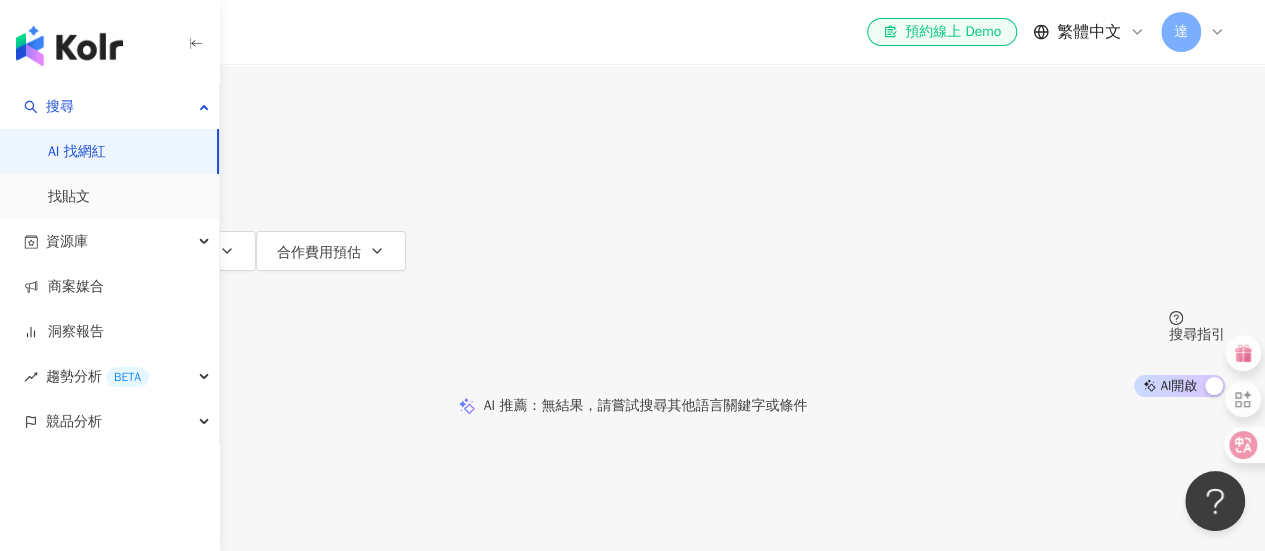 click at bounding box center (250, 19) 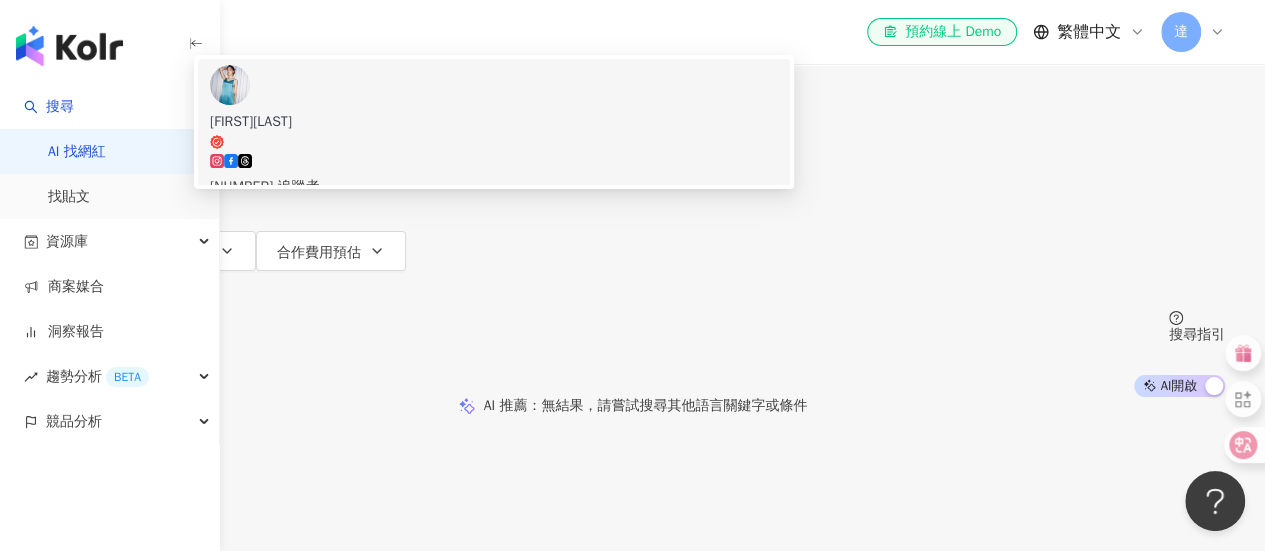 click 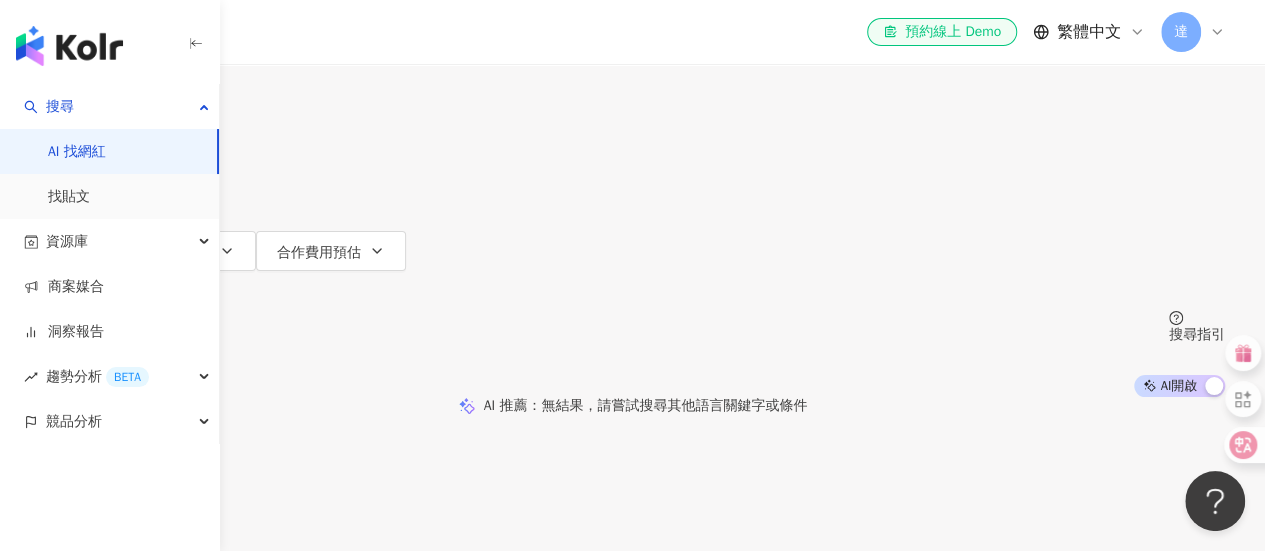 click at bounding box center (250, 19) 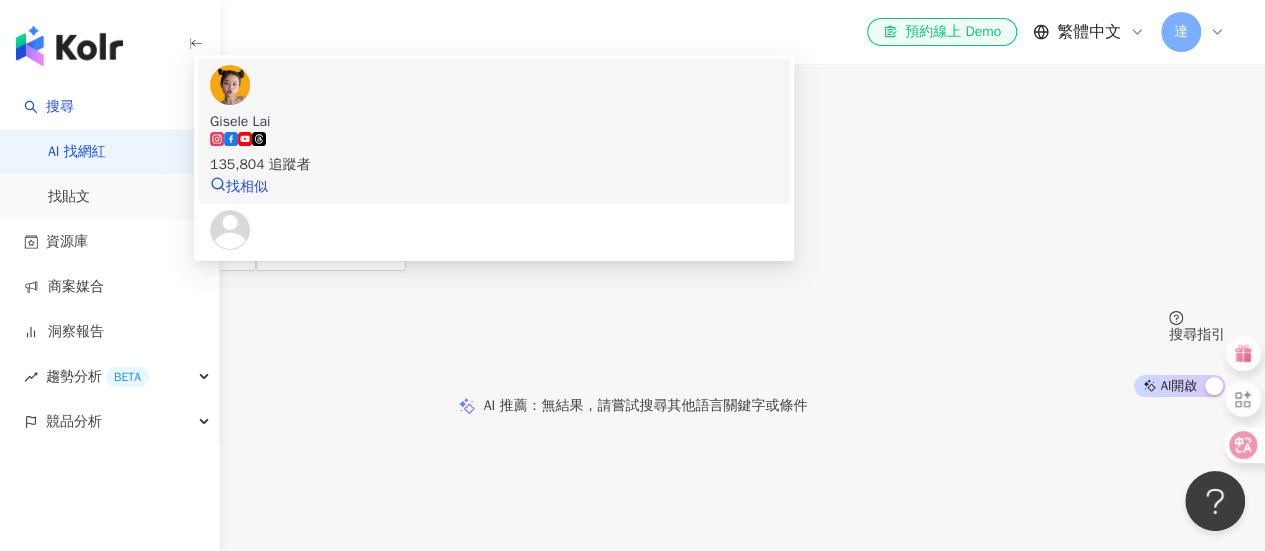 click at bounding box center (259, 142) 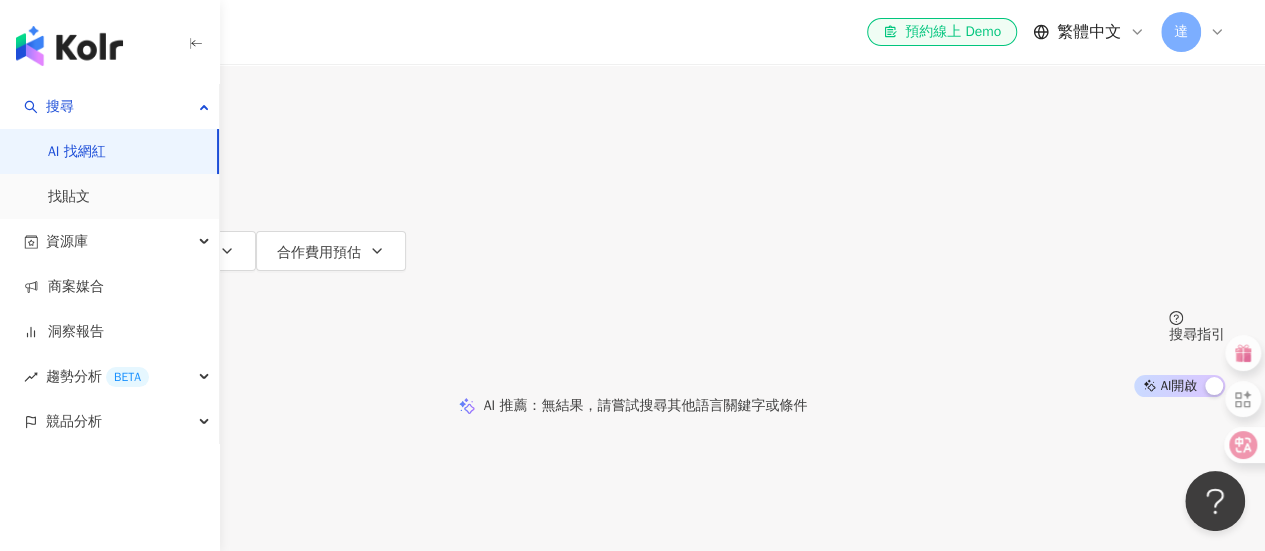 click at bounding box center [250, 19] 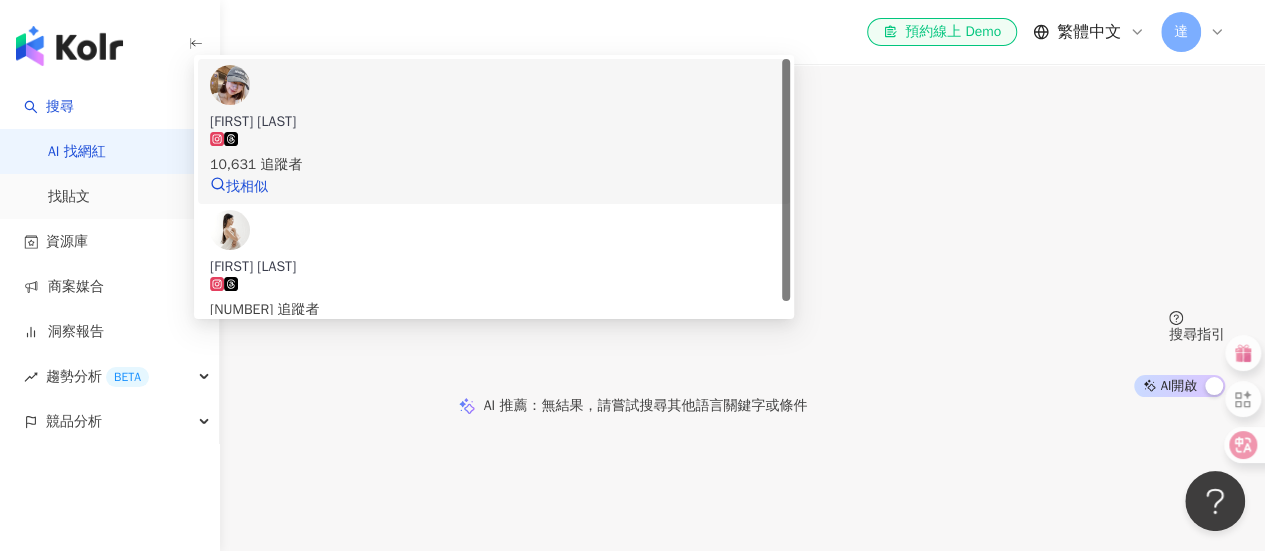 click on "[NUMBER]   追蹤者" at bounding box center (494, 165) 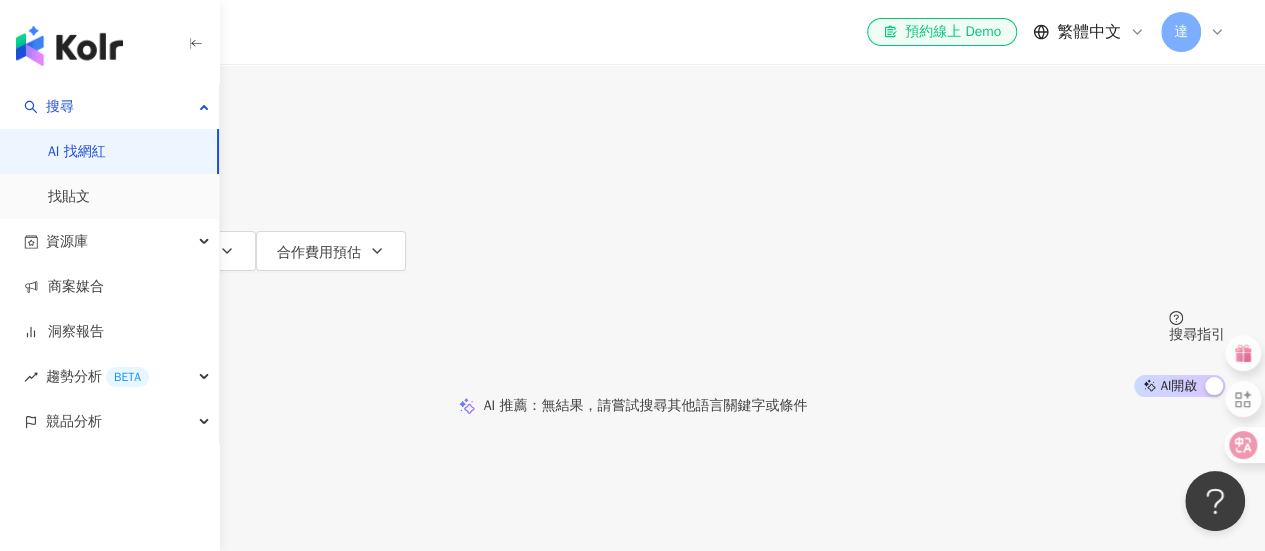 click at bounding box center (250, 19) 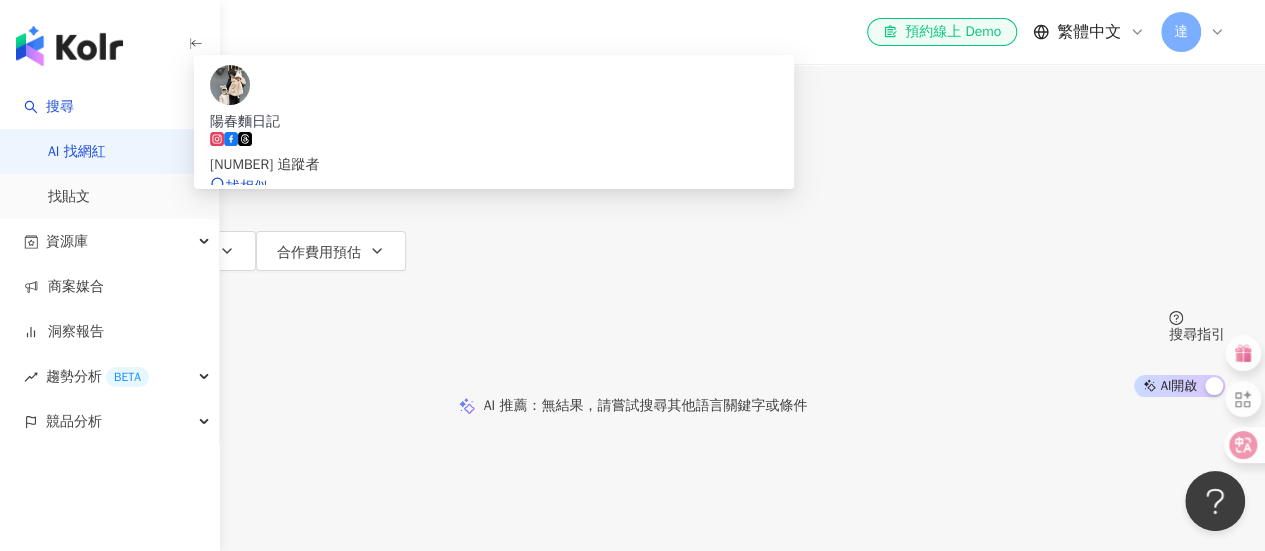 click on "[NUMBER]   追蹤者" at bounding box center (494, 165) 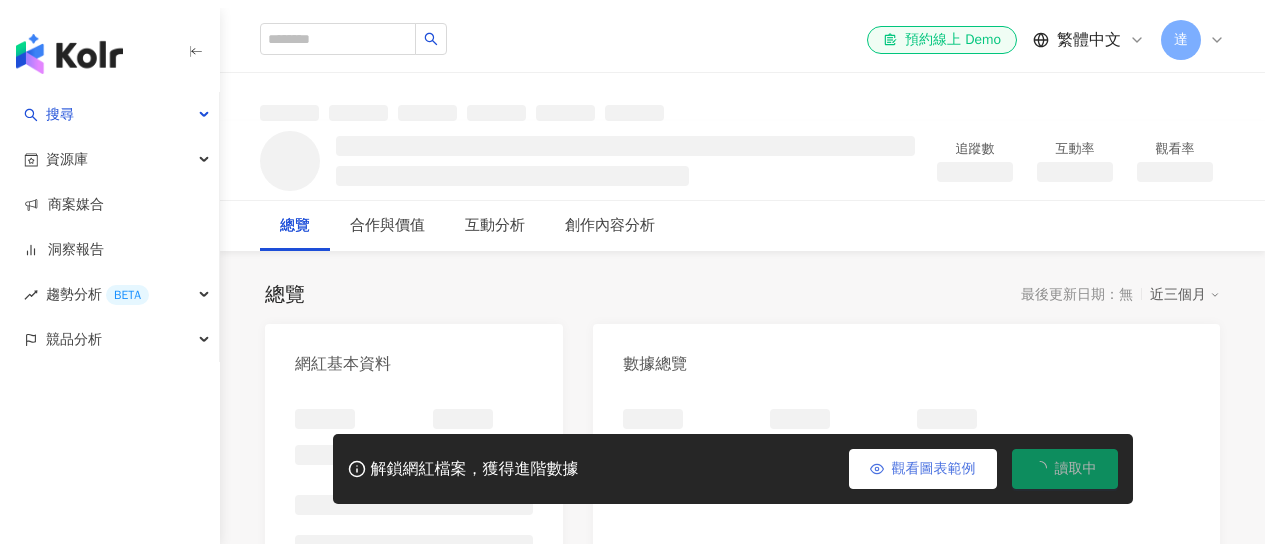 scroll, scrollTop: 0, scrollLeft: 0, axis: both 